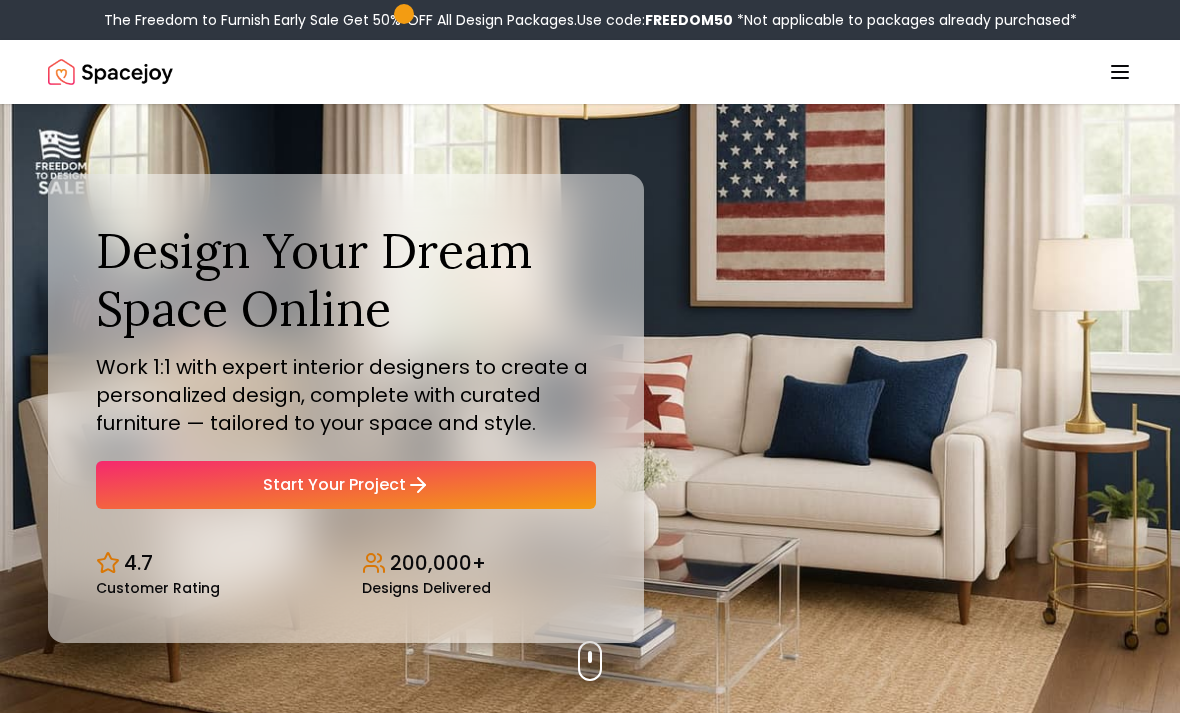 scroll, scrollTop: 0, scrollLeft: 0, axis: both 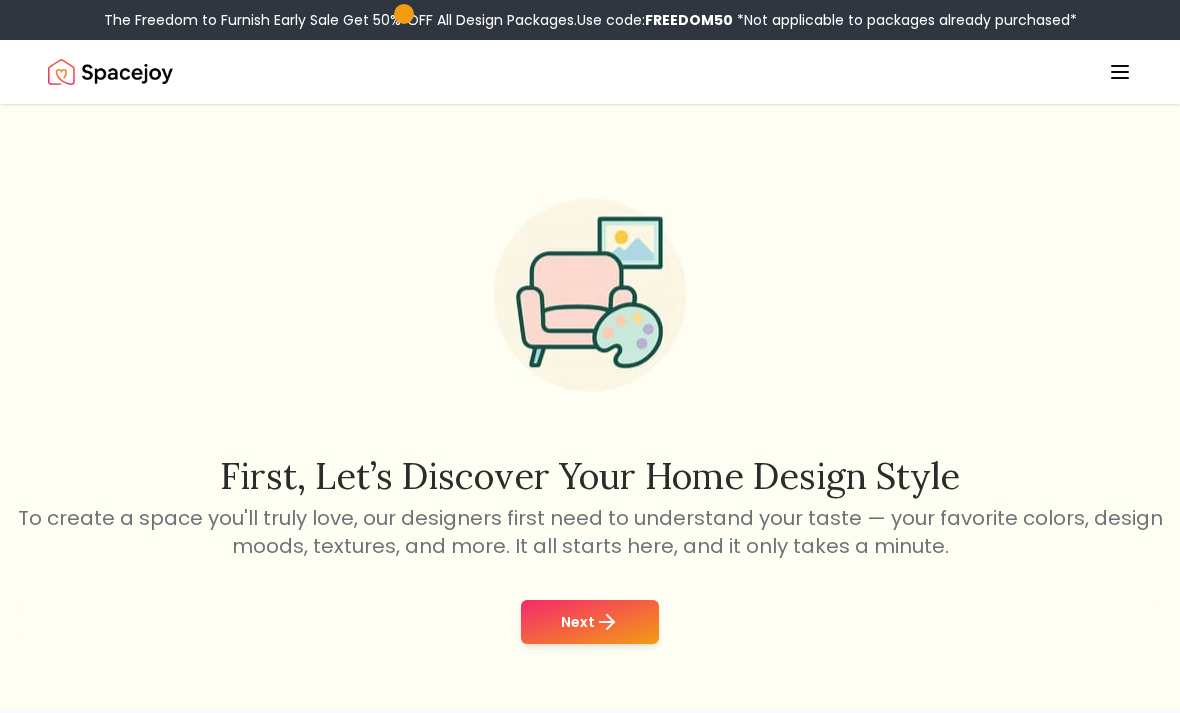 click on "Next" at bounding box center [590, 622] 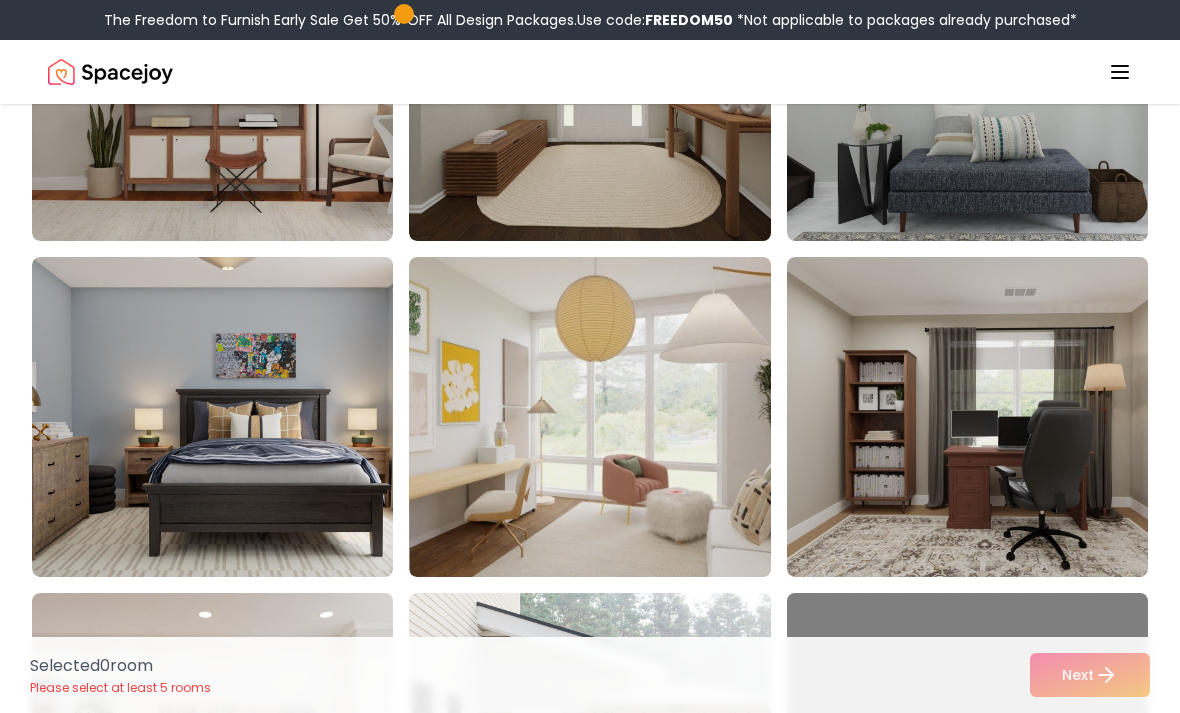 scroll, scrollTop: 1704, scrollLeft: 0, axis: vertical 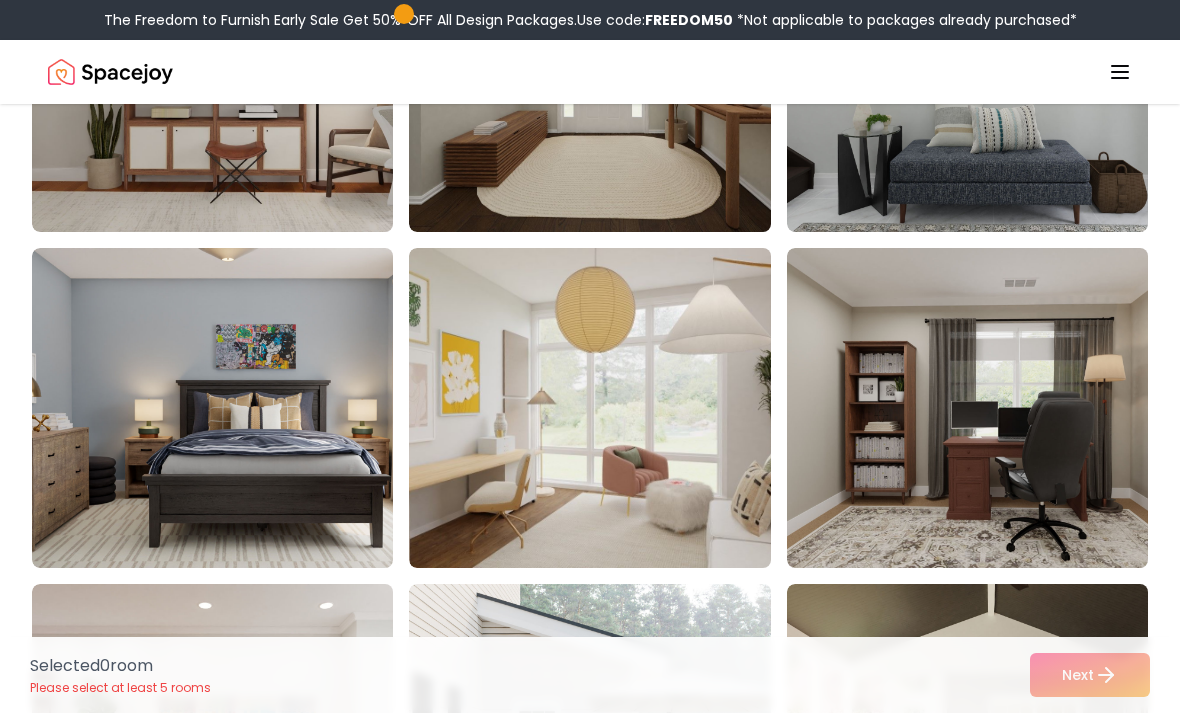 click on "Selected  0  room Please select at least 5 rooms Next" at bounding box center (590, 675) 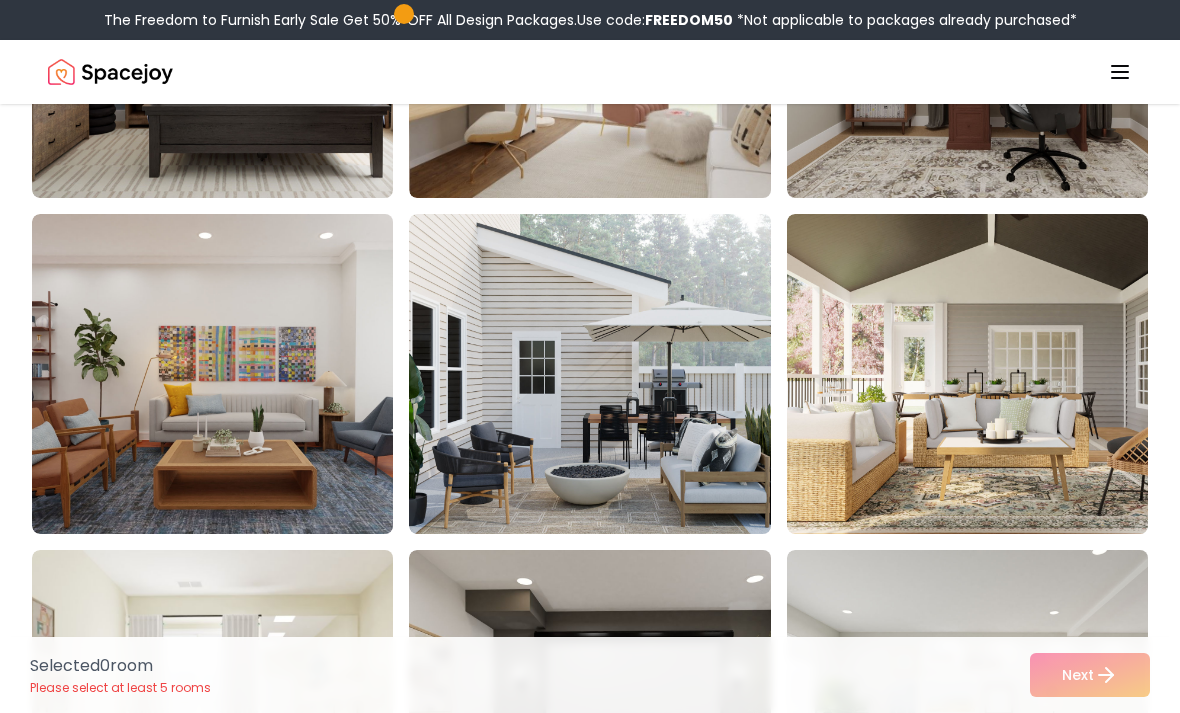 scroll, scrollTop: 2097, scrollLeft: 0, axis: vertical 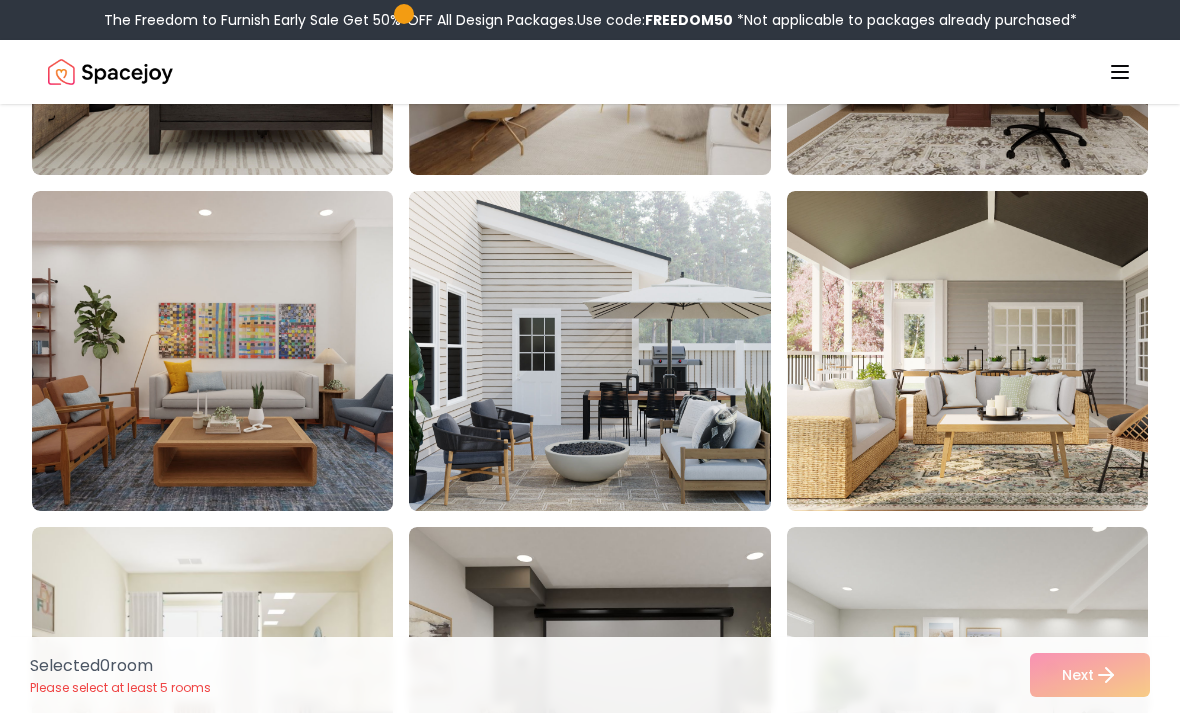 click on "Selected  0  room Please select at least 5 rooms Next" at bounding box center [590, 675] 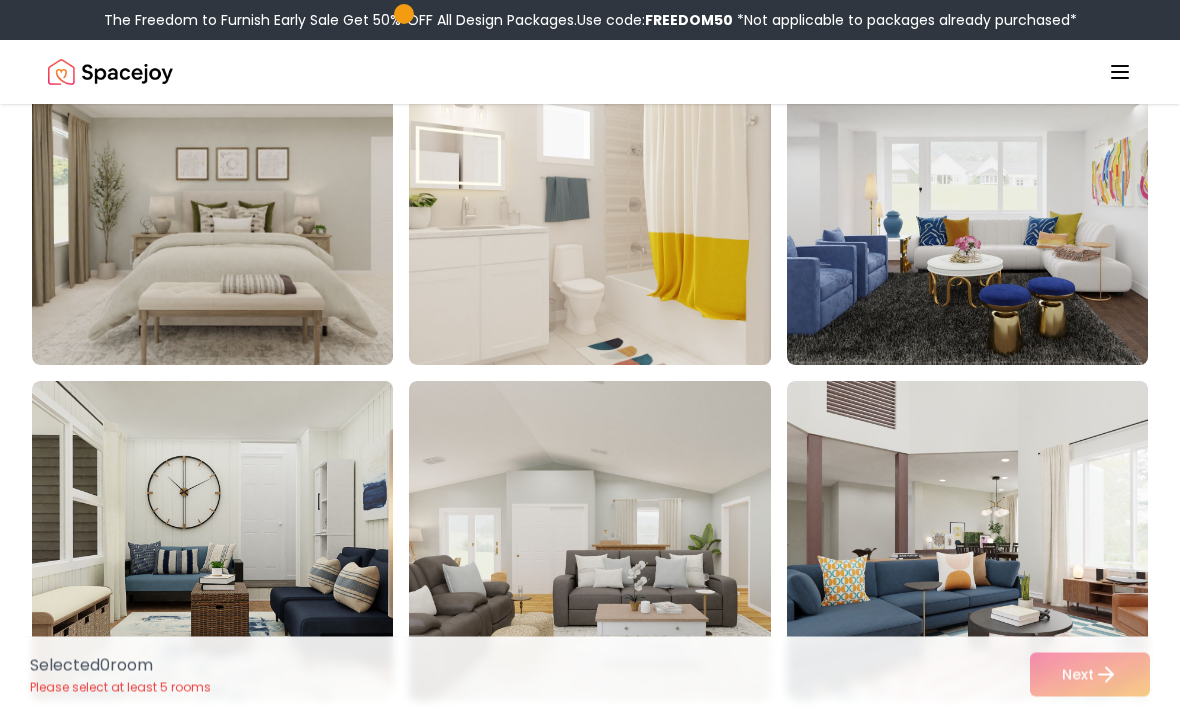 scroll, scrollTop: 5267, scrollLeft: 0, axis: vertical 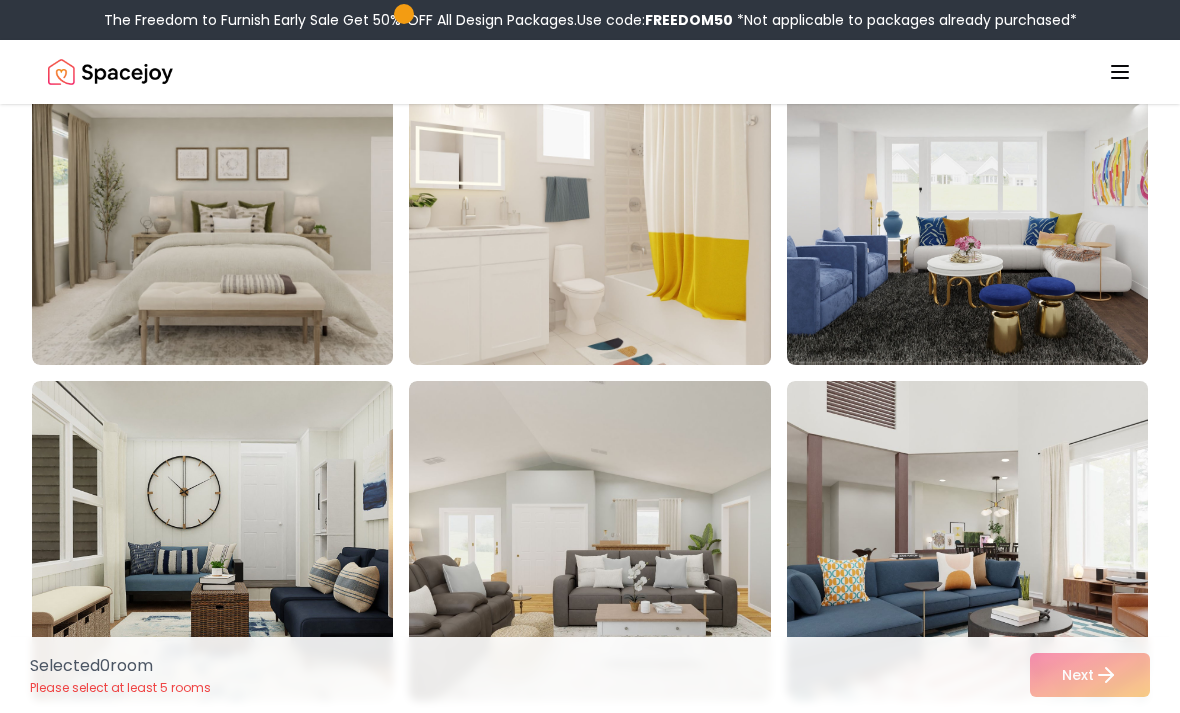 click at bounding box center (232, 205) 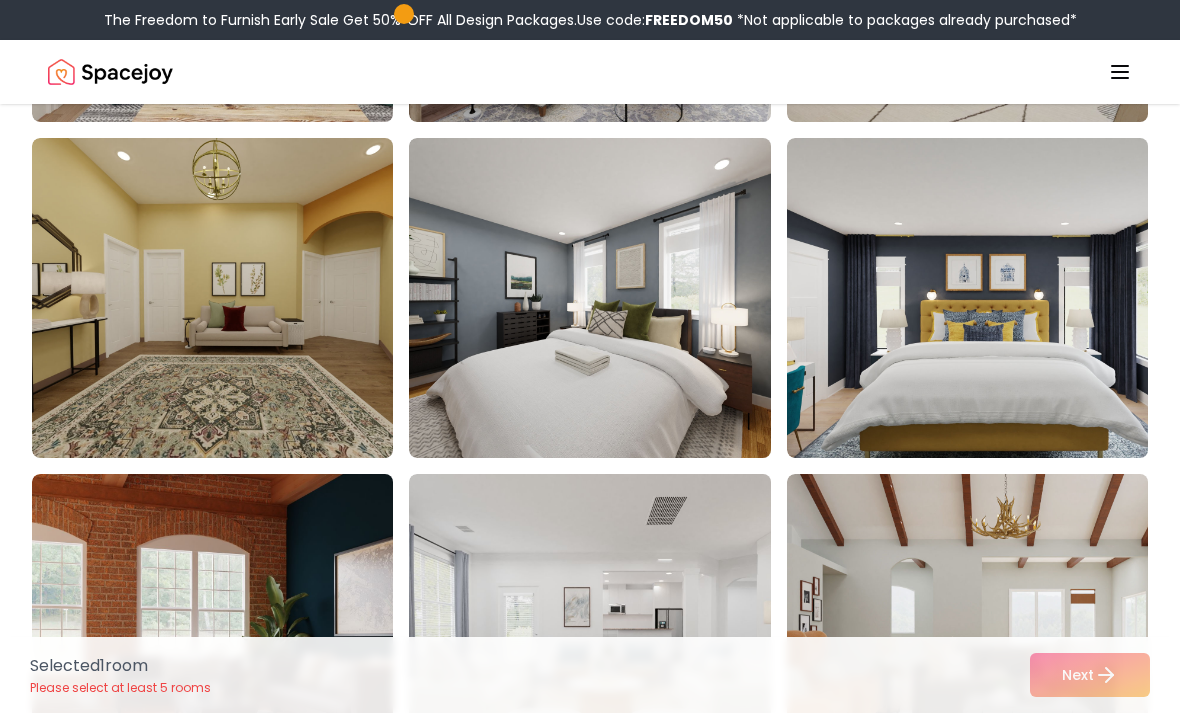 scroll, scrollTop: 6183, scrollLeft: 0, axis: vertical 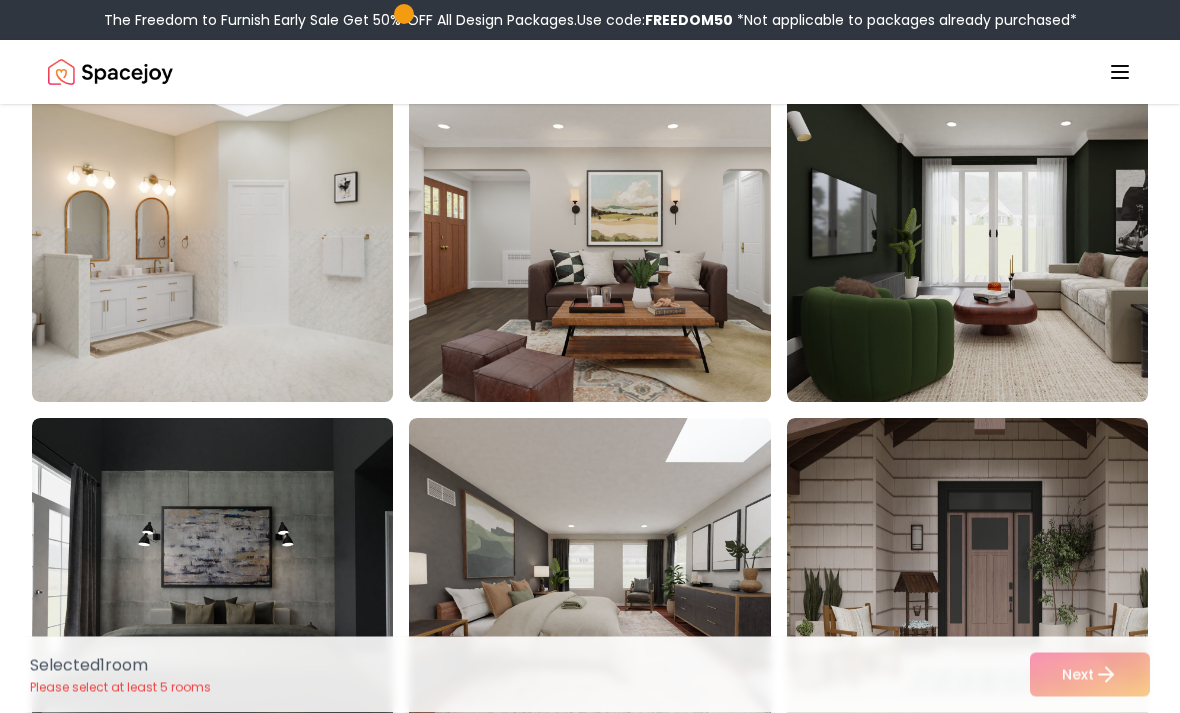 click at bounding box center (232, 243) 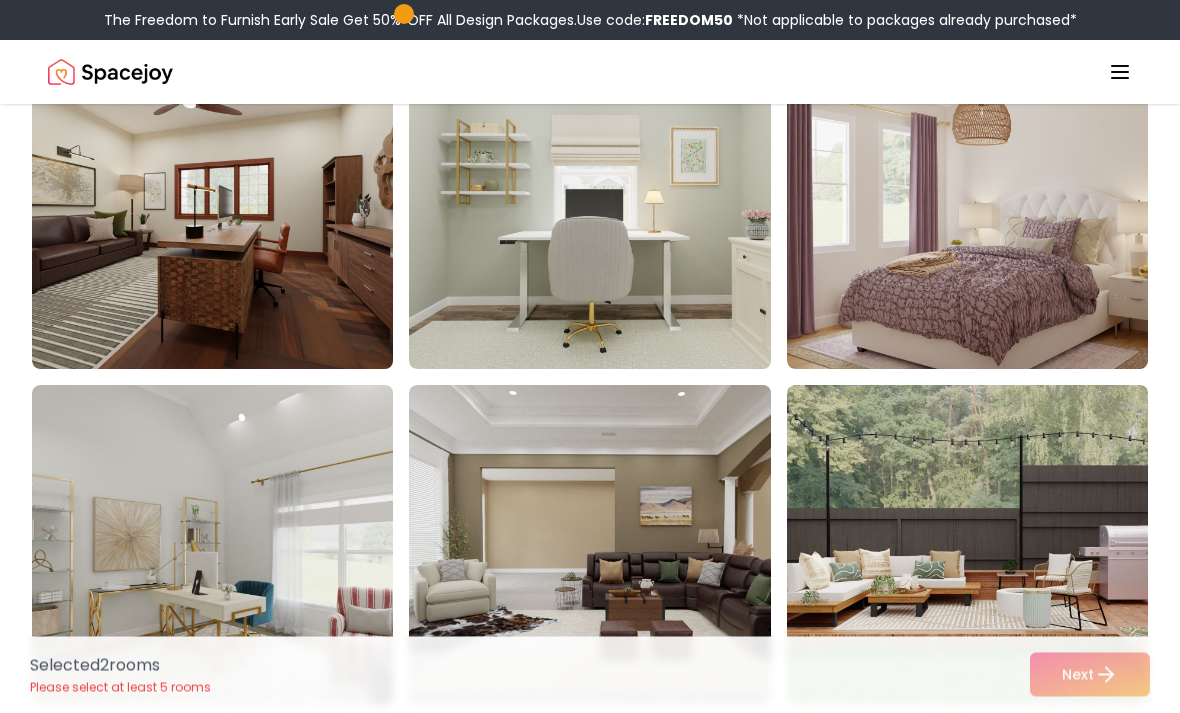 scroll, scrollTop: 7951, scrollLeft: 0, axis: vertical 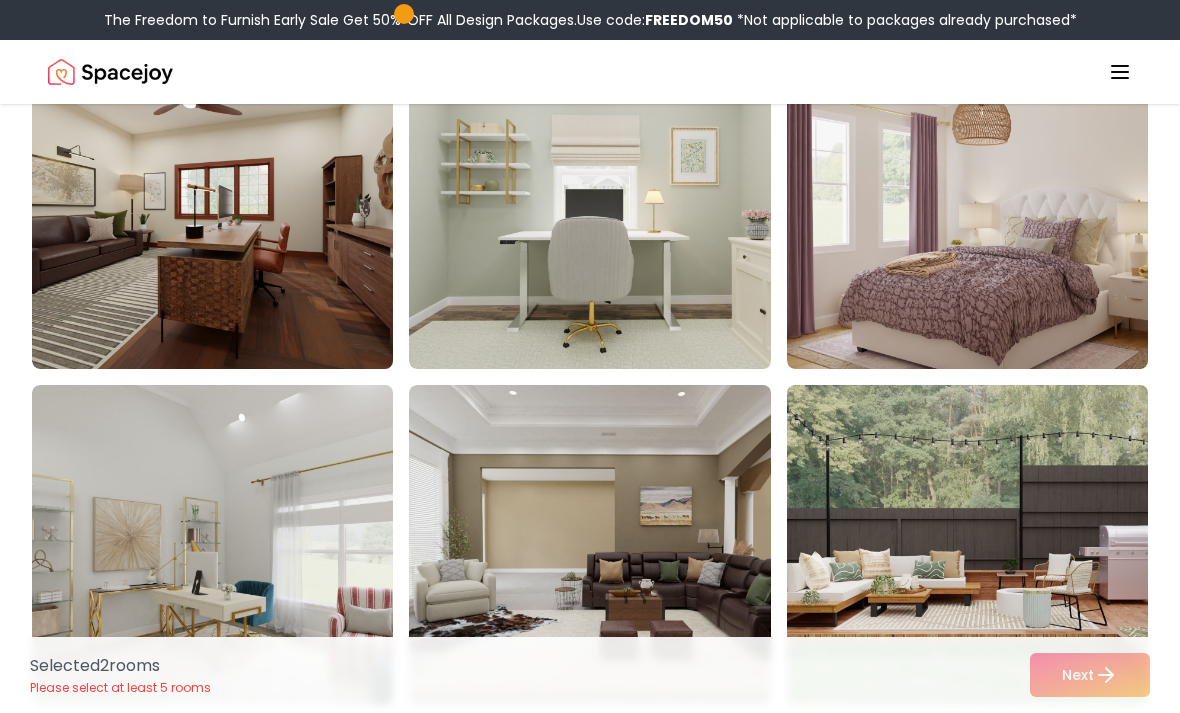 click at bounding box center (609, 209) 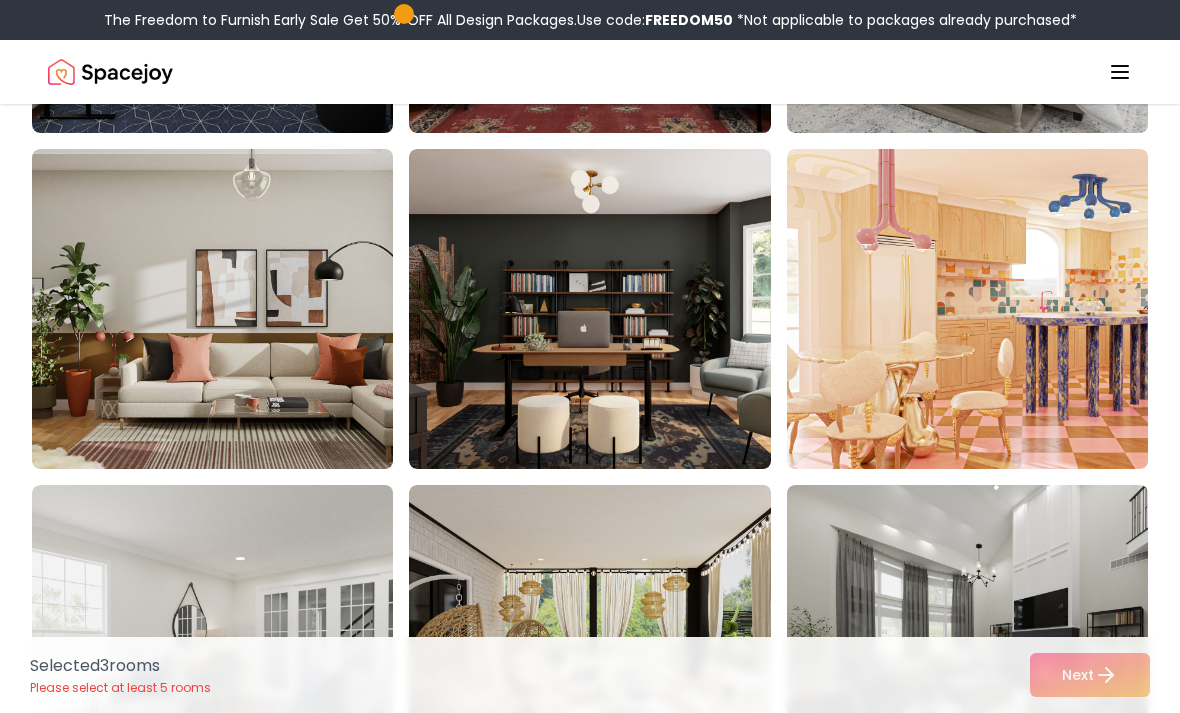click at bounding box center (987, 309) 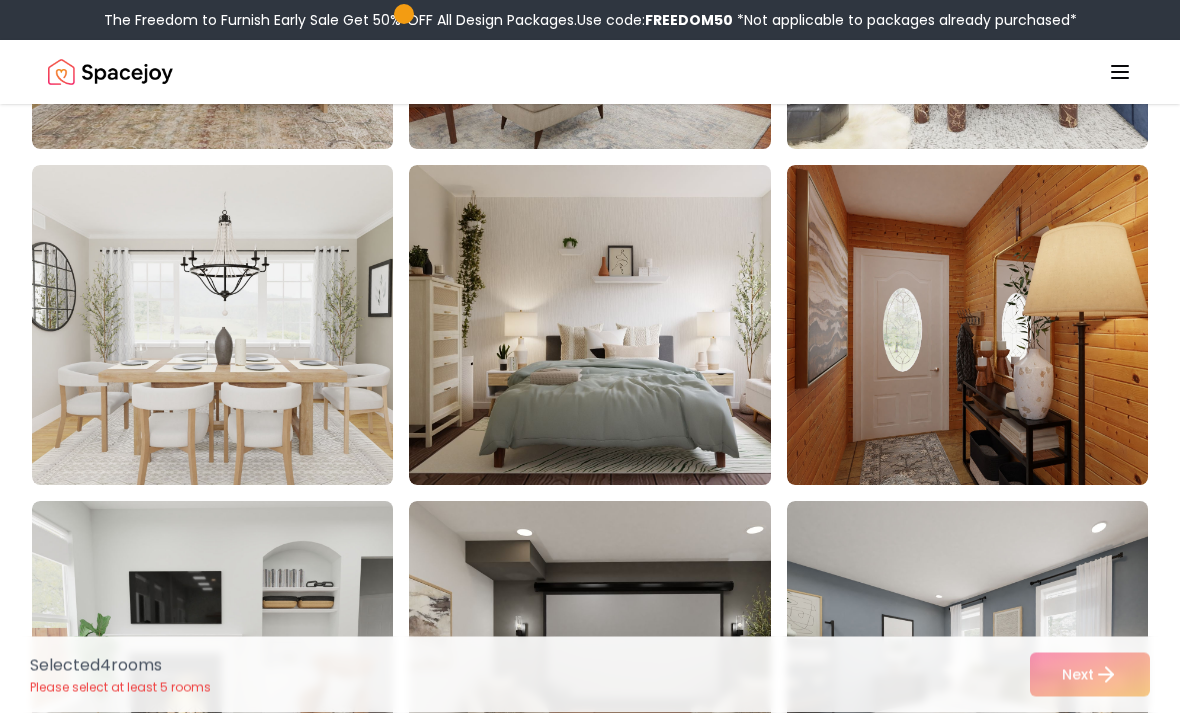 scroll, scrollTop: 800, scrollLeft: 0, axis: vertical 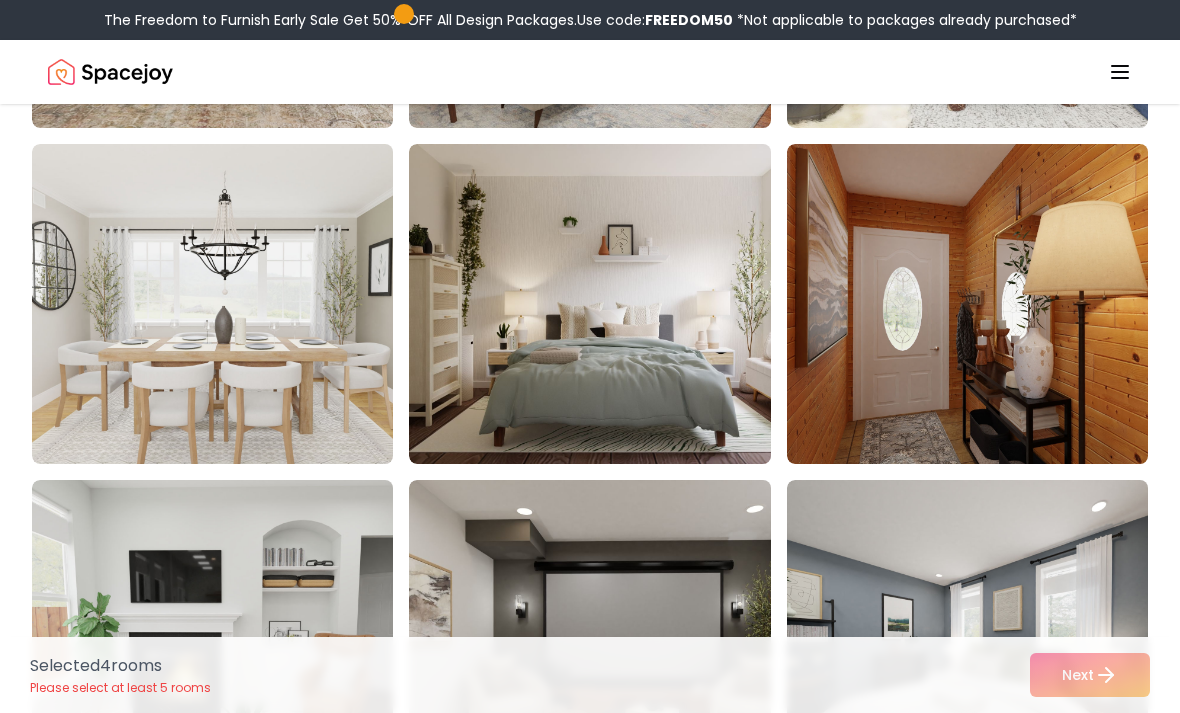 click at bounding box center [609, 304] 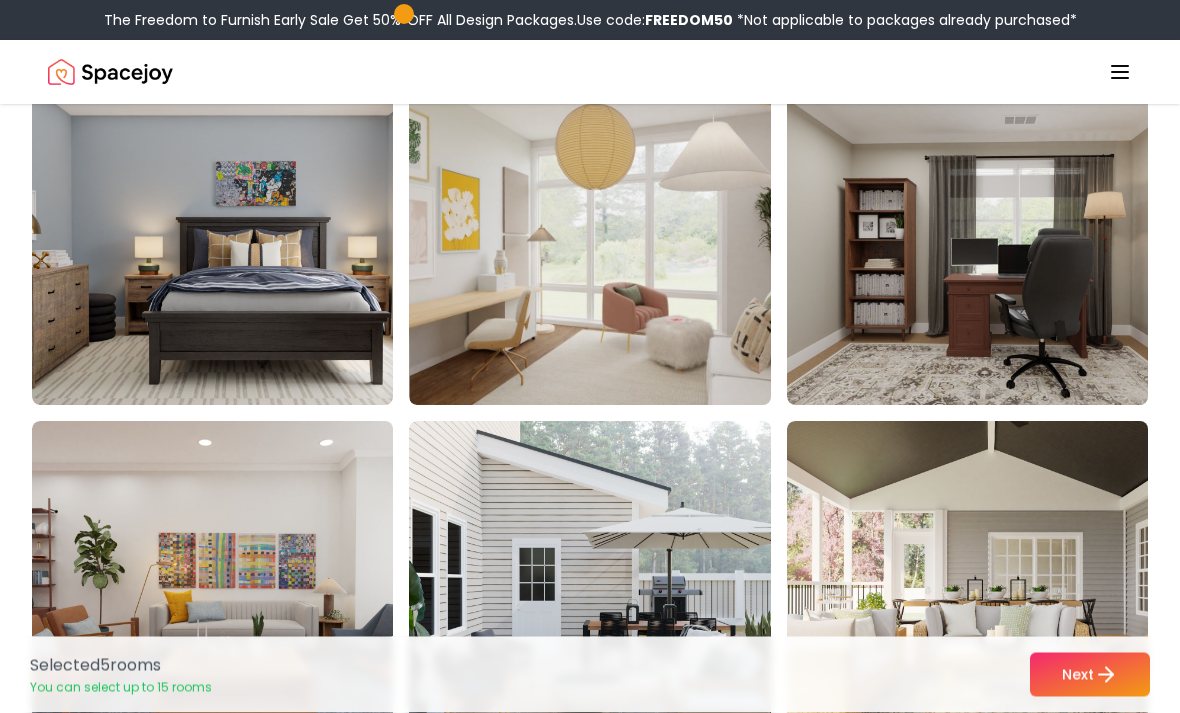 scroll, scrollTop: 1875, scrollLeft: 0, axis: vertical 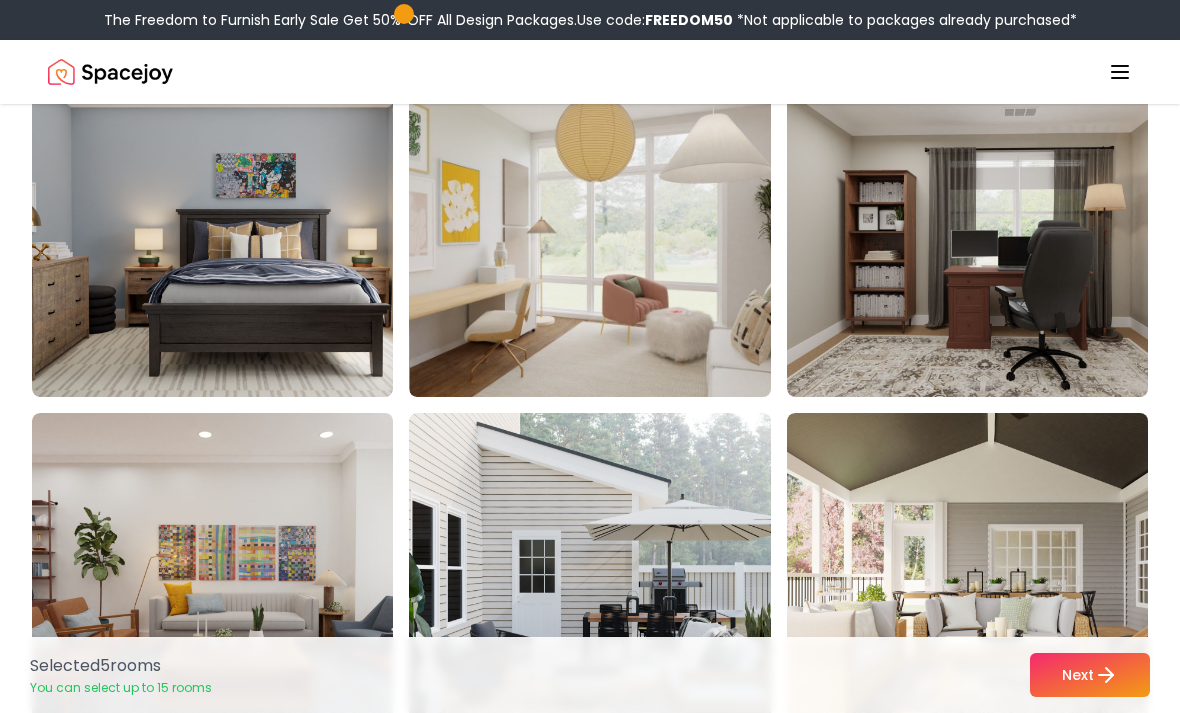 click on "Next" at bounding box center [1090, 675] 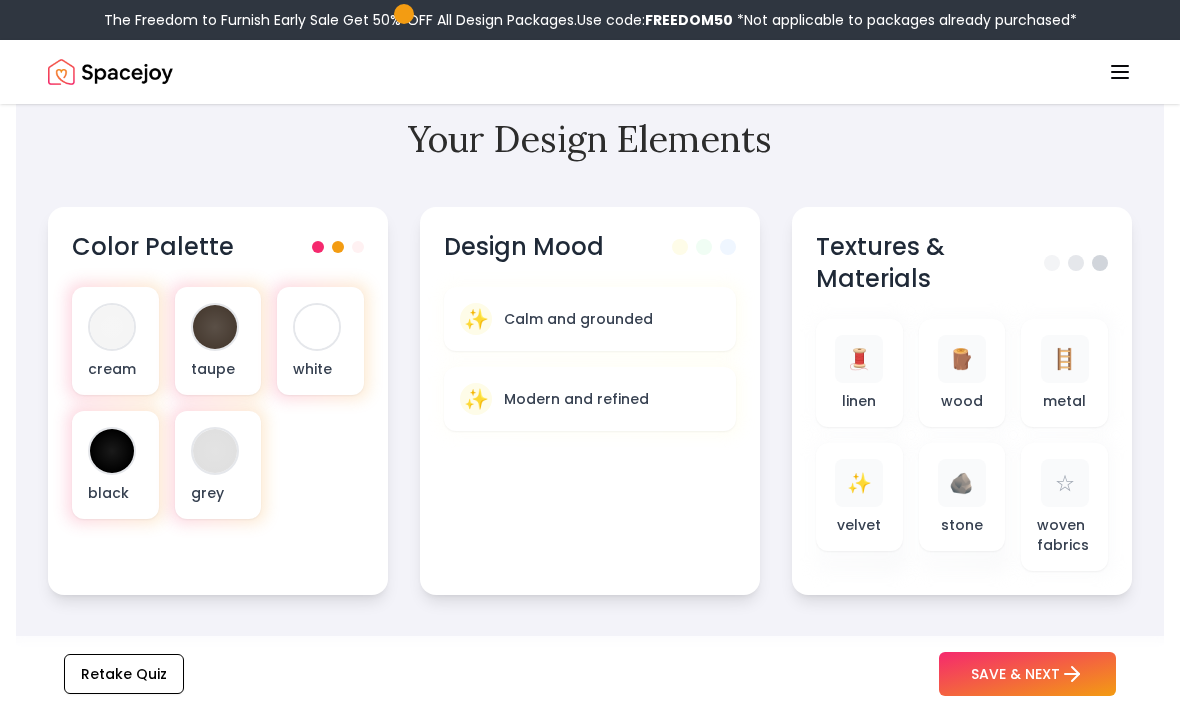 scroll, scrollTop: 729, scrollLeft: 0, axis: vertical 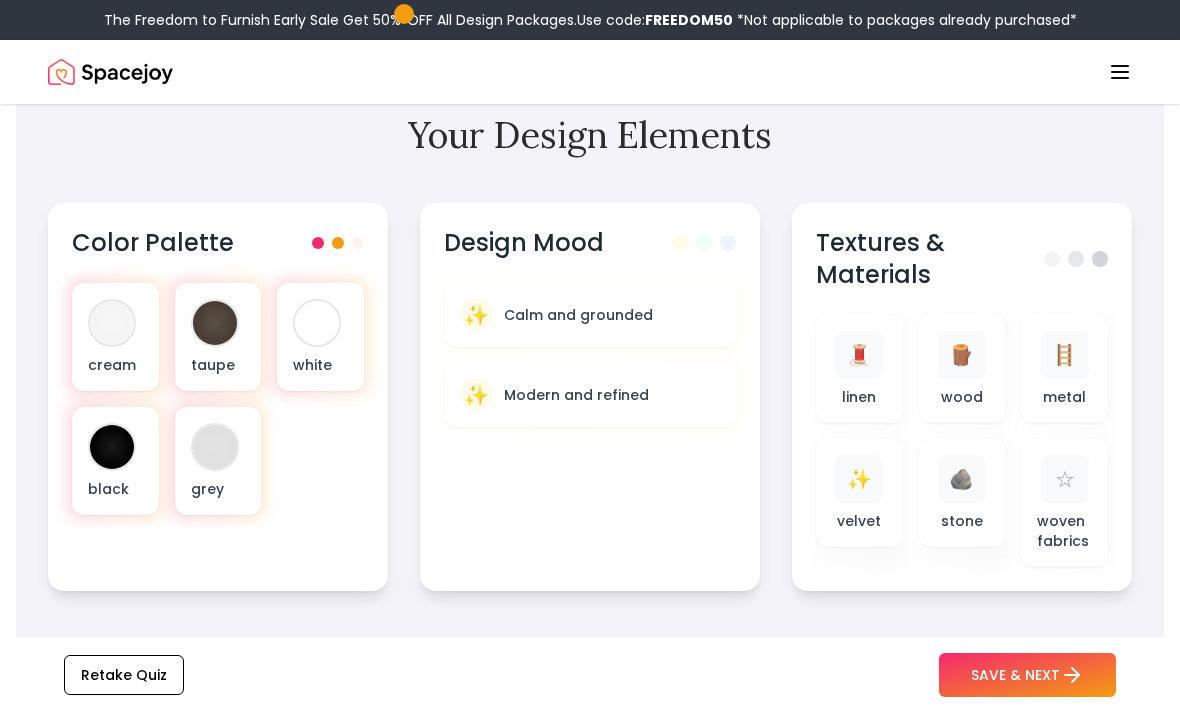 click on "grey" at bounding box center (218, 489) 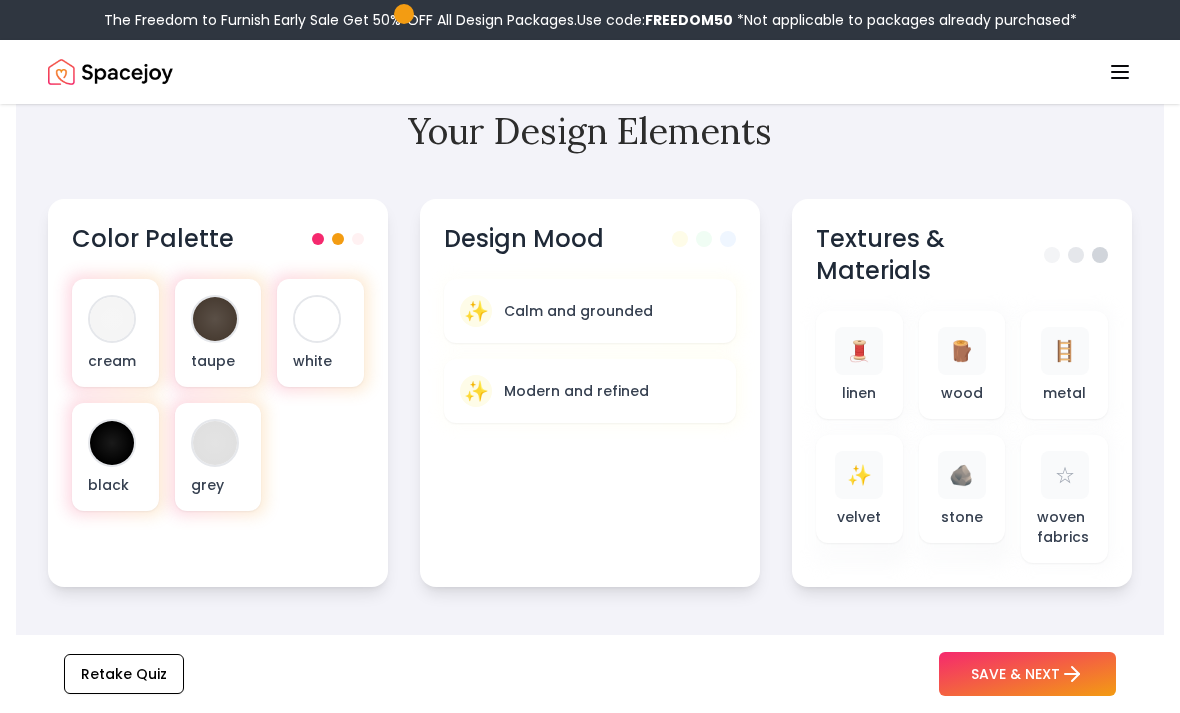scroll, scrollTop: 751, scrollLeft: 0, axis: vertical 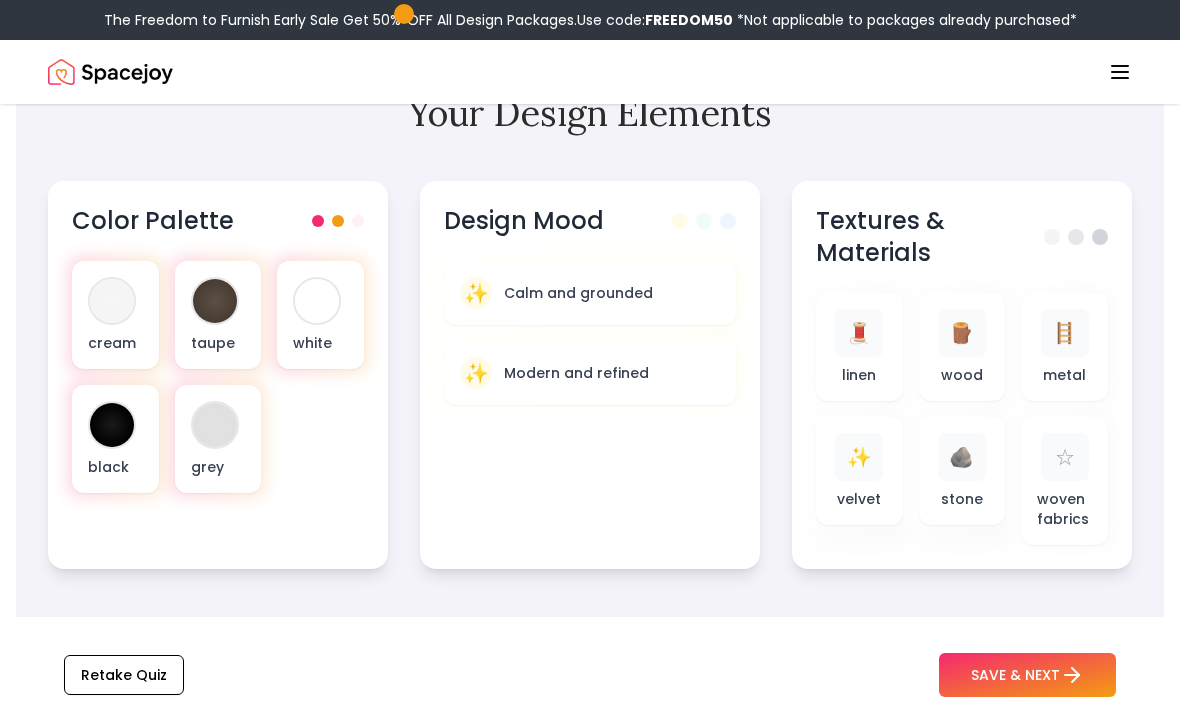 click on "SAVE & NEXT" at bounding box center [1027, 675] 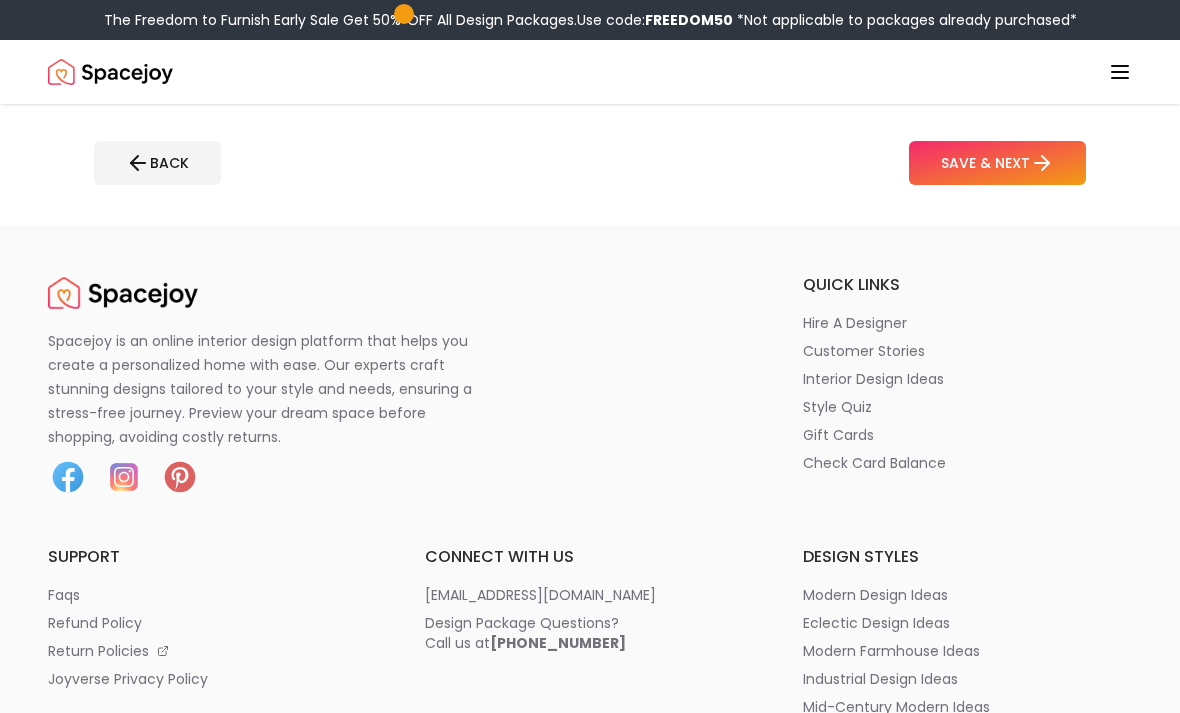 scroll, scrollTop: 0, scrollLeft: 0, axis: both 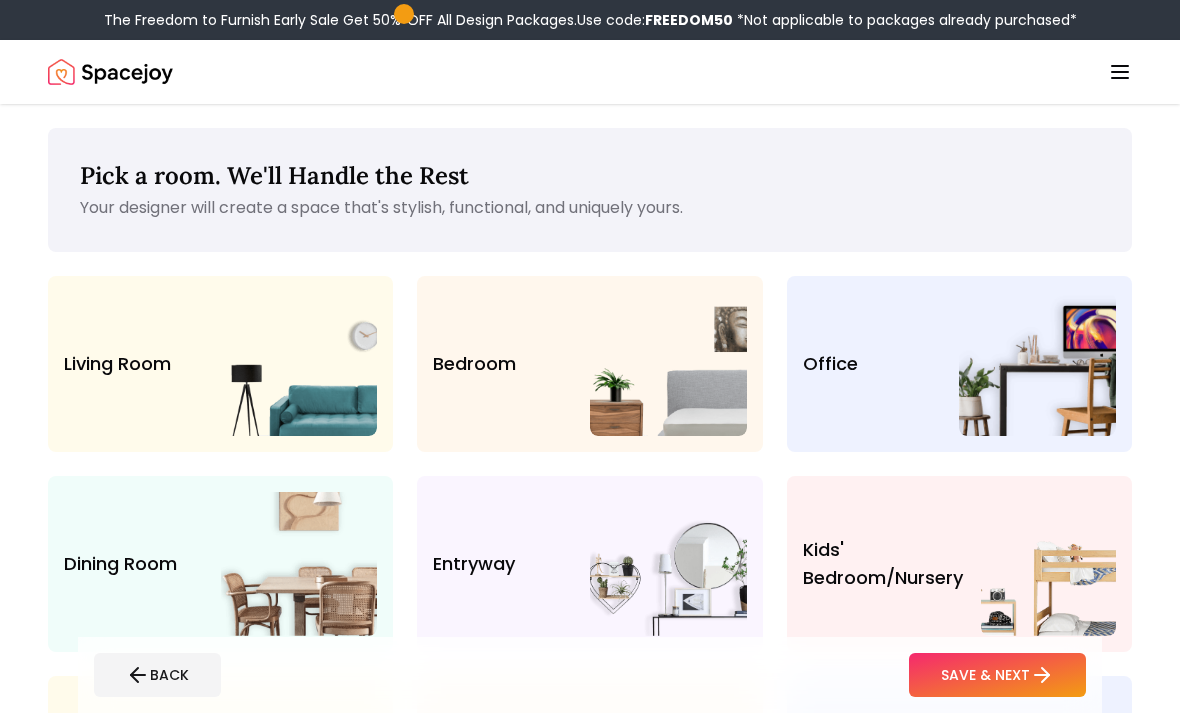 click on "Bedroom" at bounding box center [589, 364] 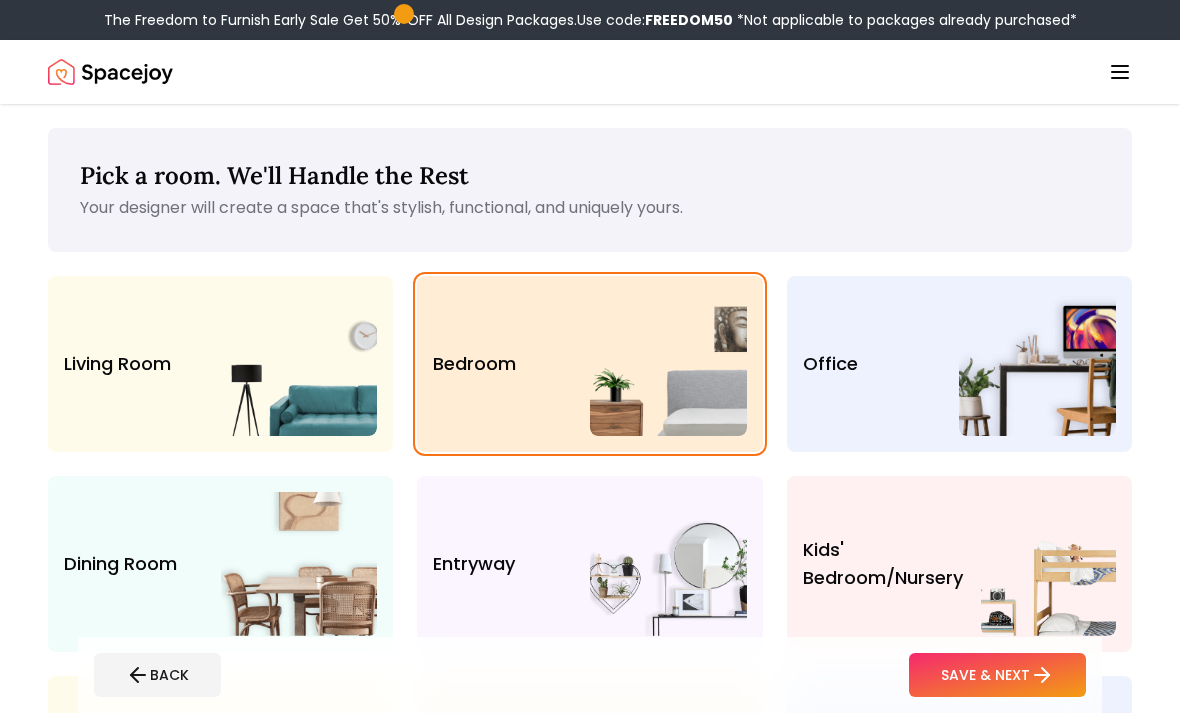 click on "SAVE & NEXT" at bounding box center [997, 675] 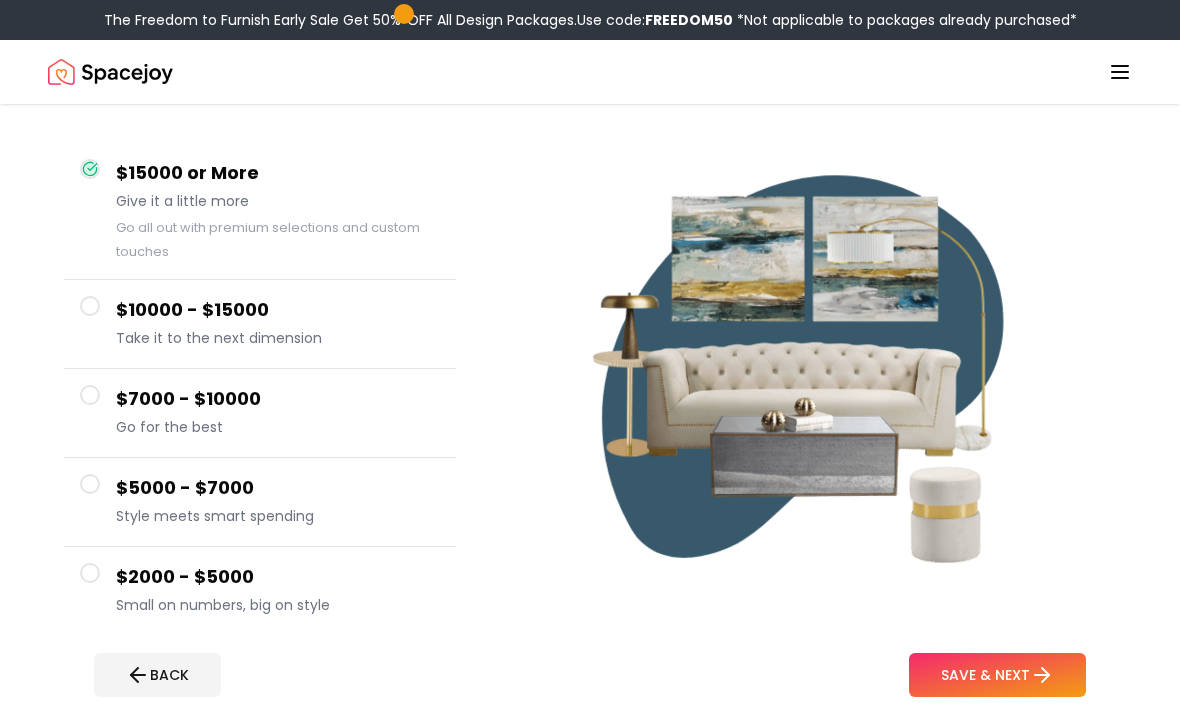 scroll, scrollTop: 148, scrollLeft: 0, axis: vertical 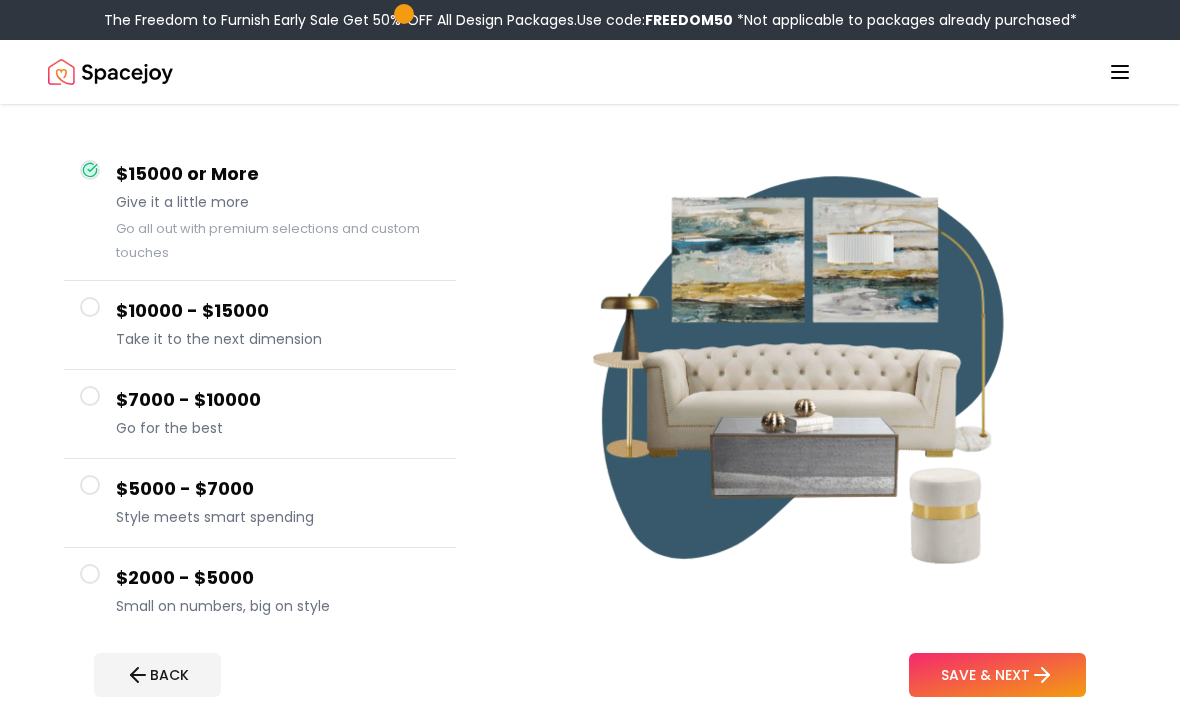 click at bounding box center [90, 574] 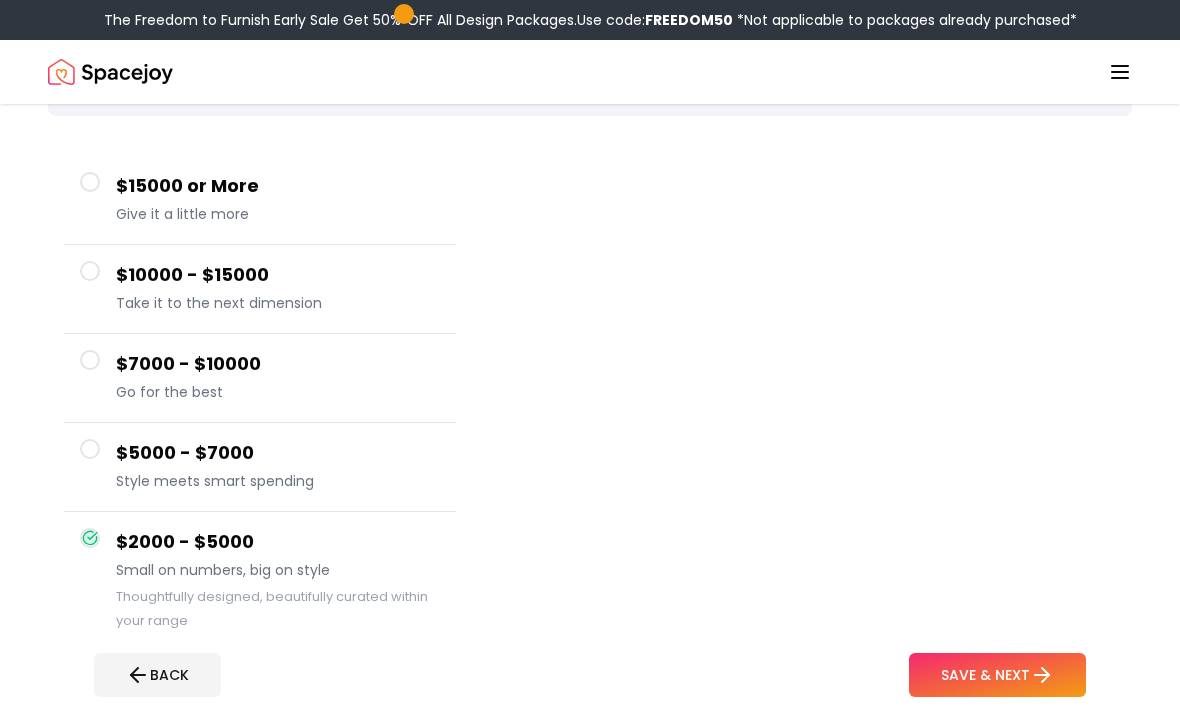 scroll, scrollTop: 128, scrollLeft: 0, axis: vertical 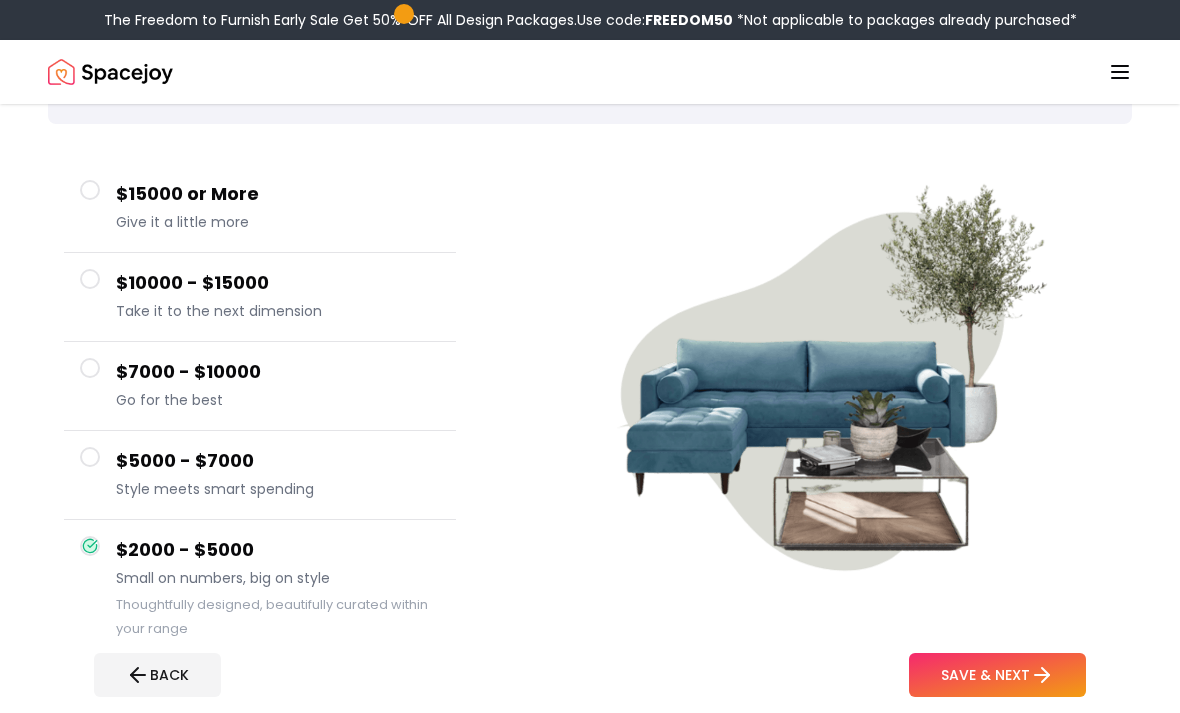click on "$5000 - $7000 Style meets smart spending" at bounding box center [260, 475] 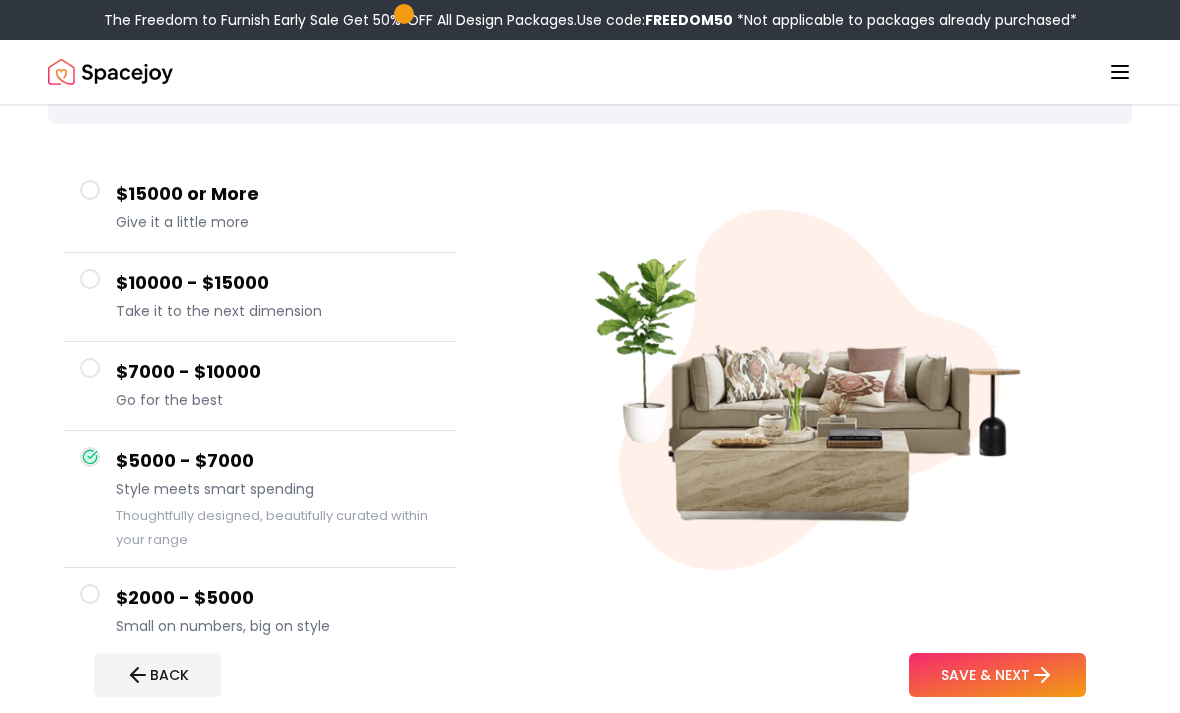 click on "$15000 or More" at bounding box center (278, 194) 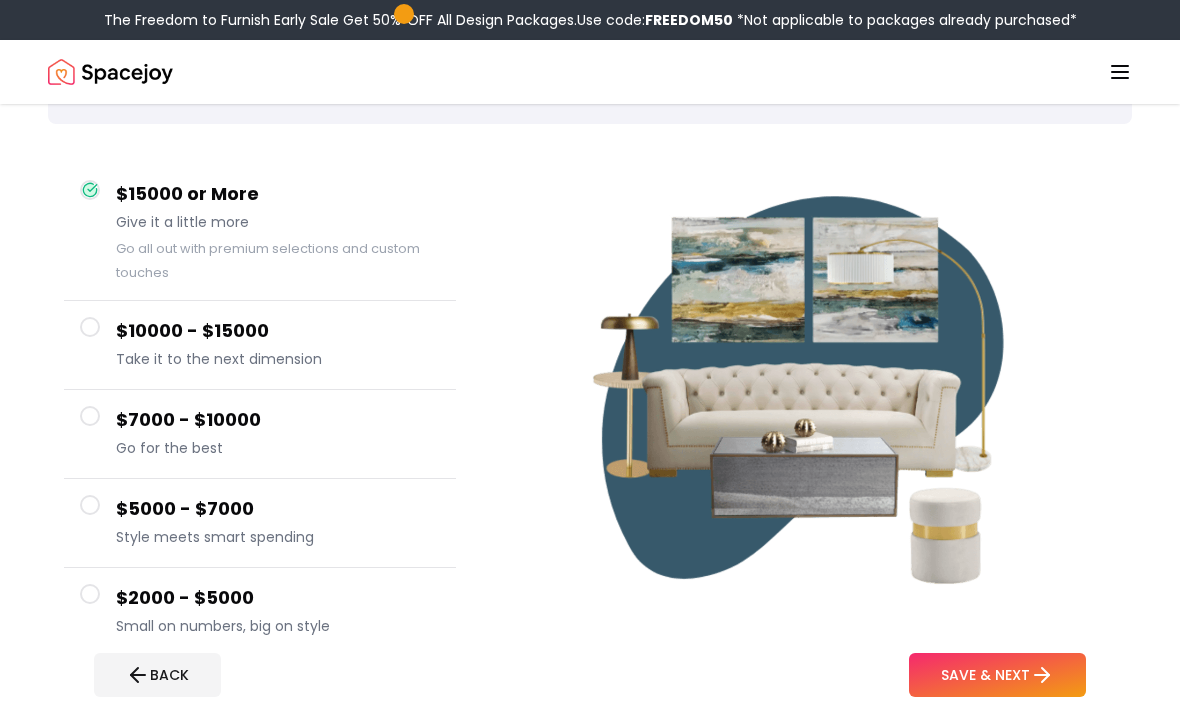 click on "$10000 - $15000 Take it to the next dimension" at bounding box center (260, 345) 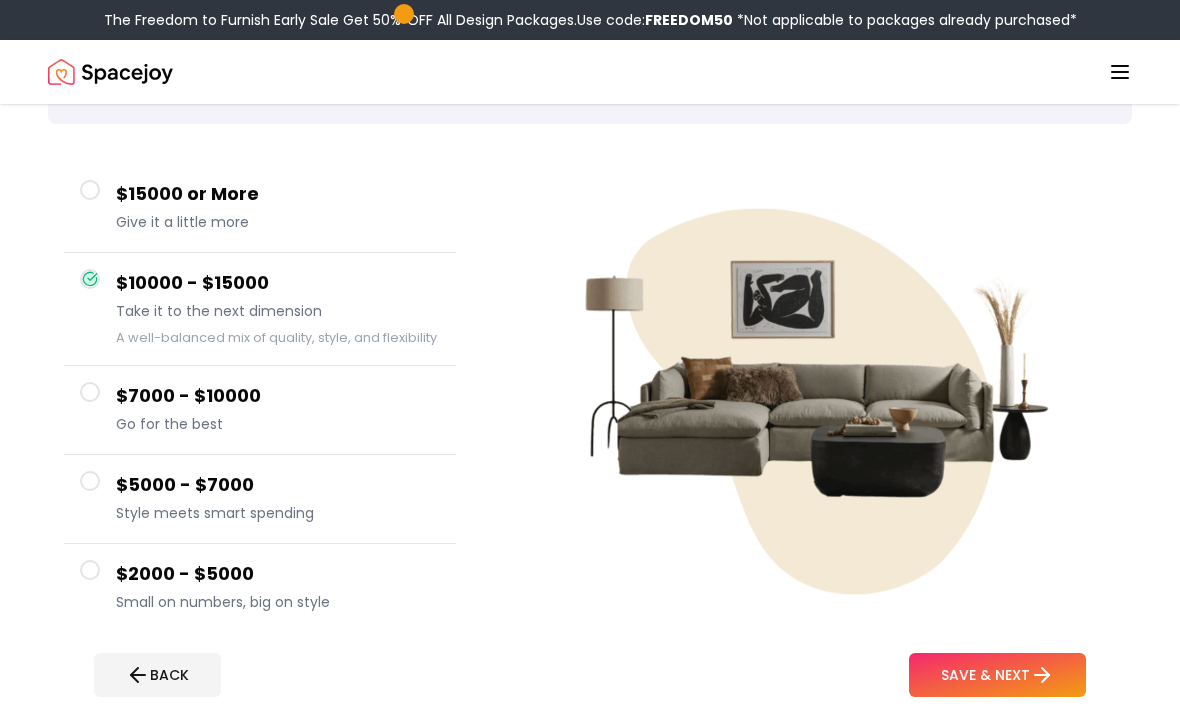 click on "$7000 - $10000 Go for the best" at bounding box center (260, 410) 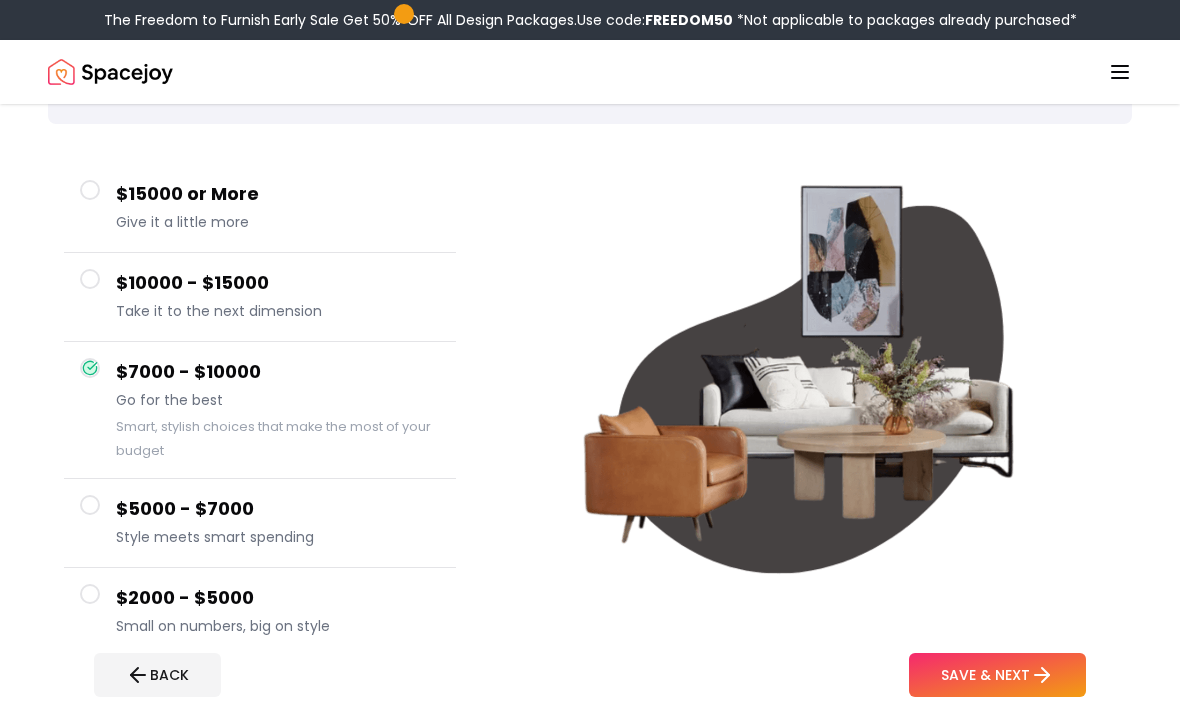 click on "$5000 - $7000 Style meets smart spending" at bounding box center (260, 523) 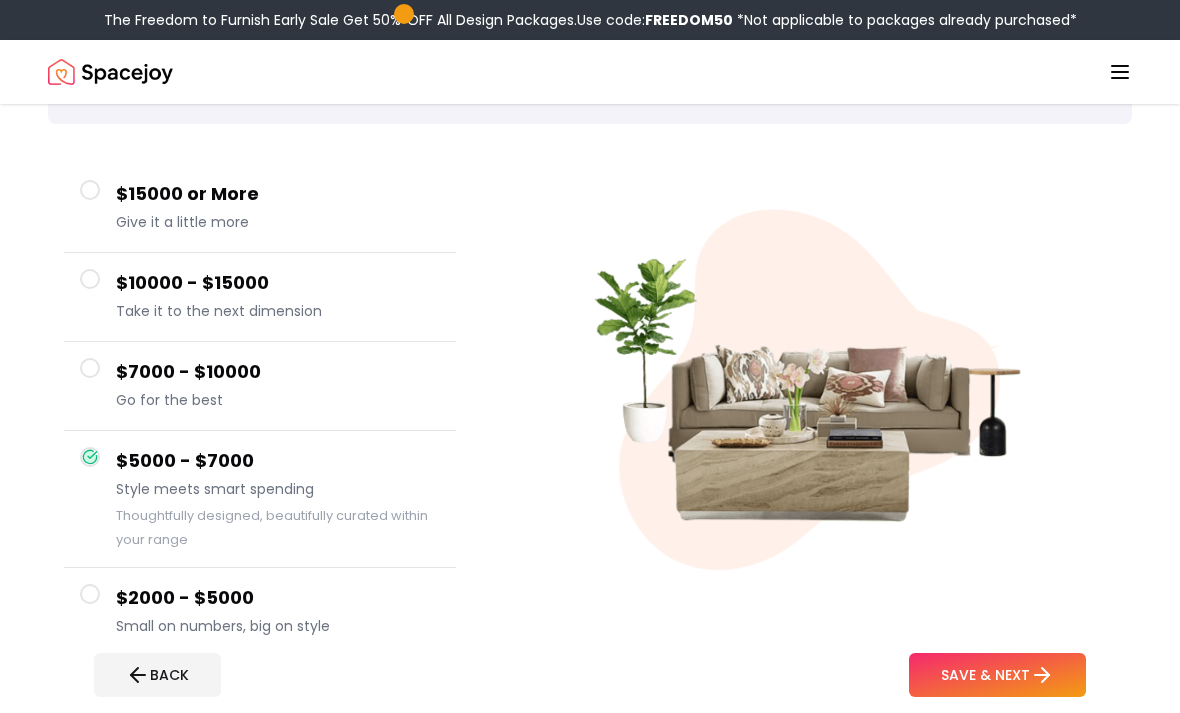click on "$2000 - $5000 Small on numbers, big on style" at bounding box center [260, 612] 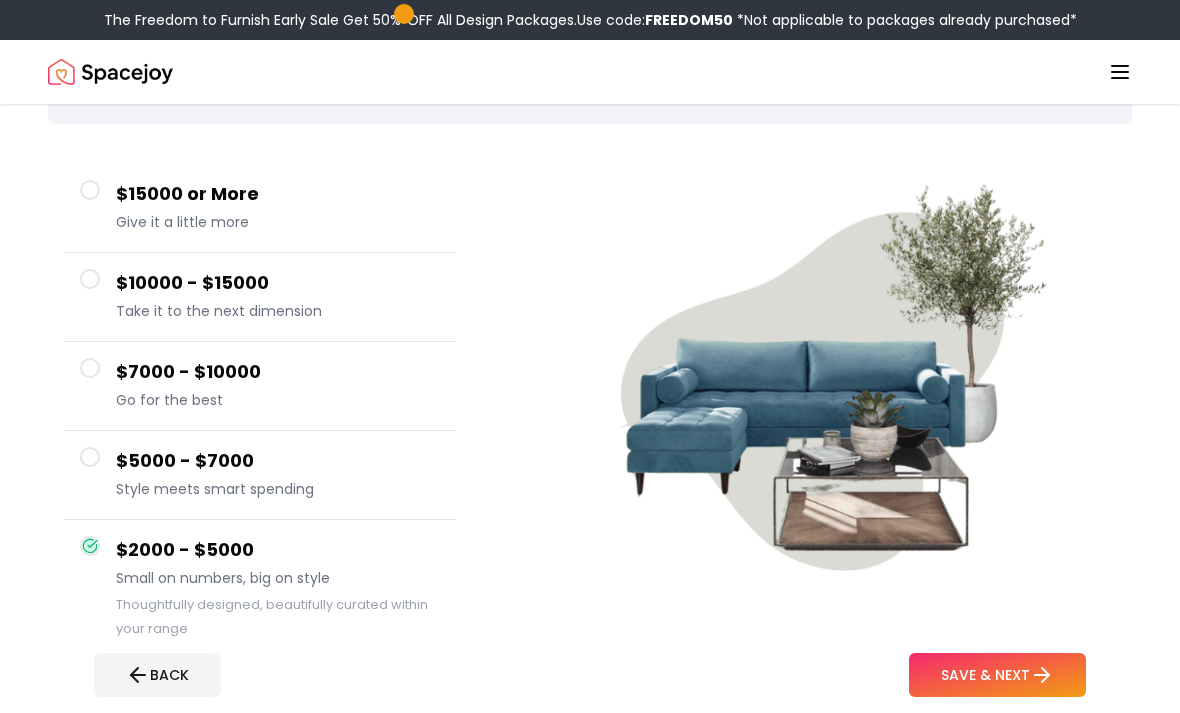 click on "SAVE & NEXT" at bounding box center [997, 675] 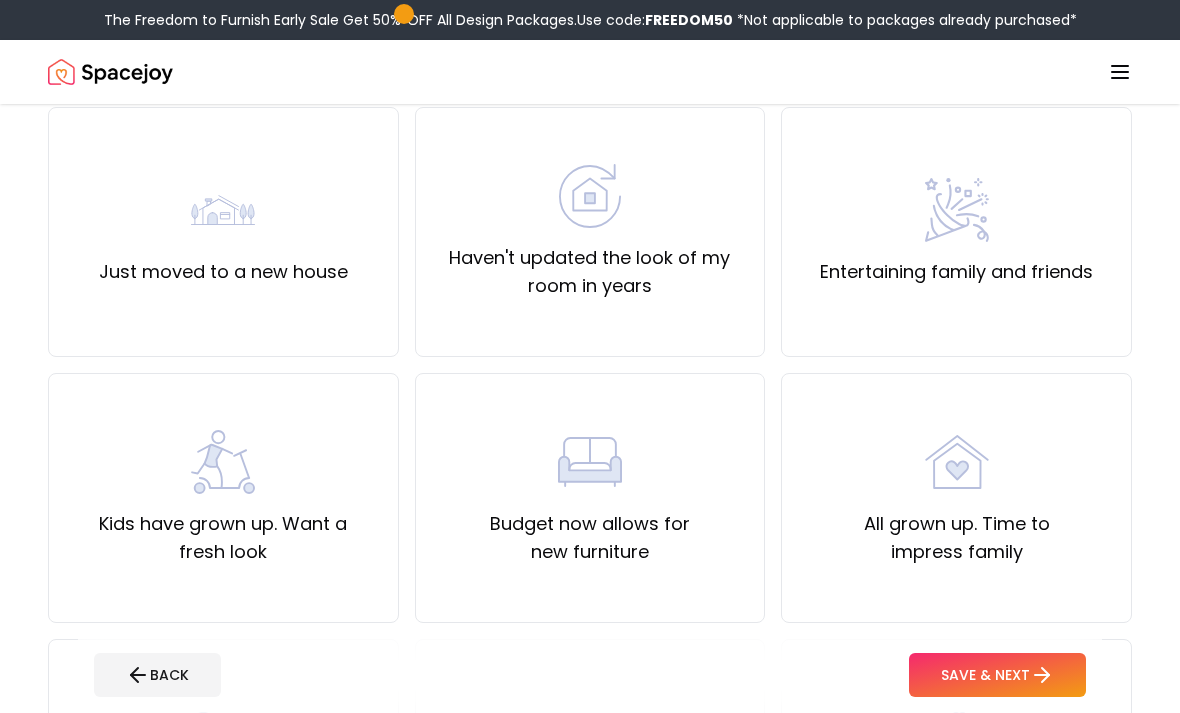 scroll, scrollTop: 168, scrollLeft: 0, axis: vertical 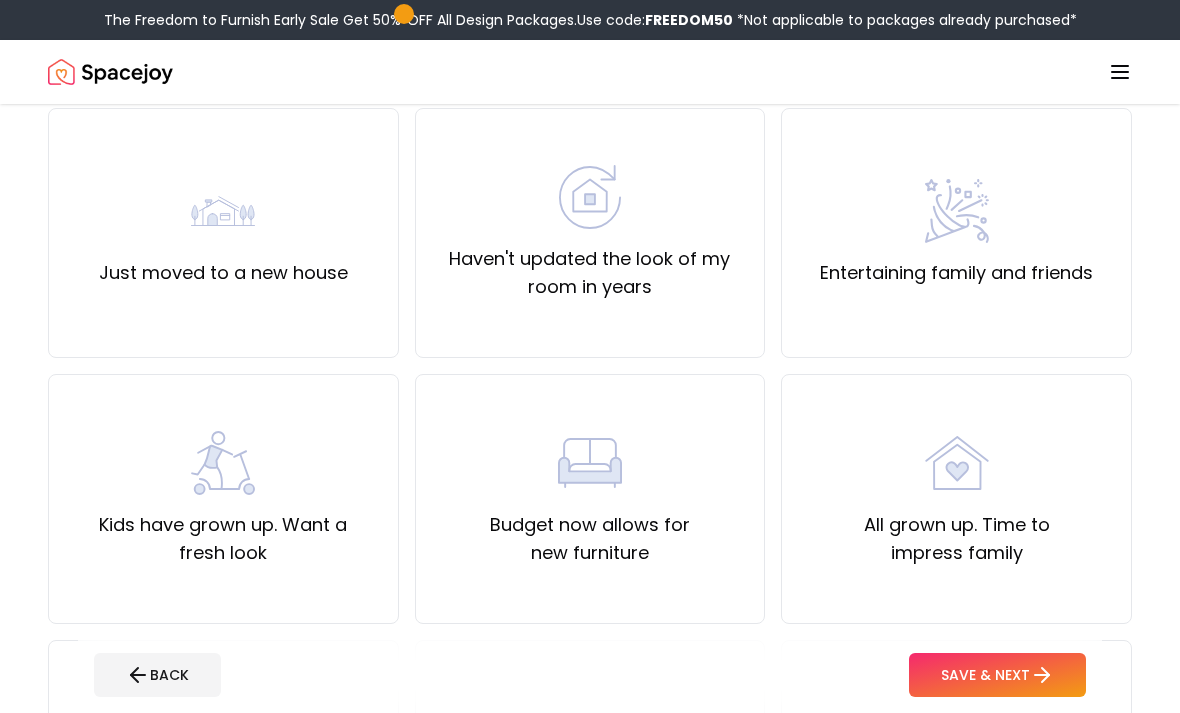 click on "Just moved to a new house" at bounding box center (223, 233) 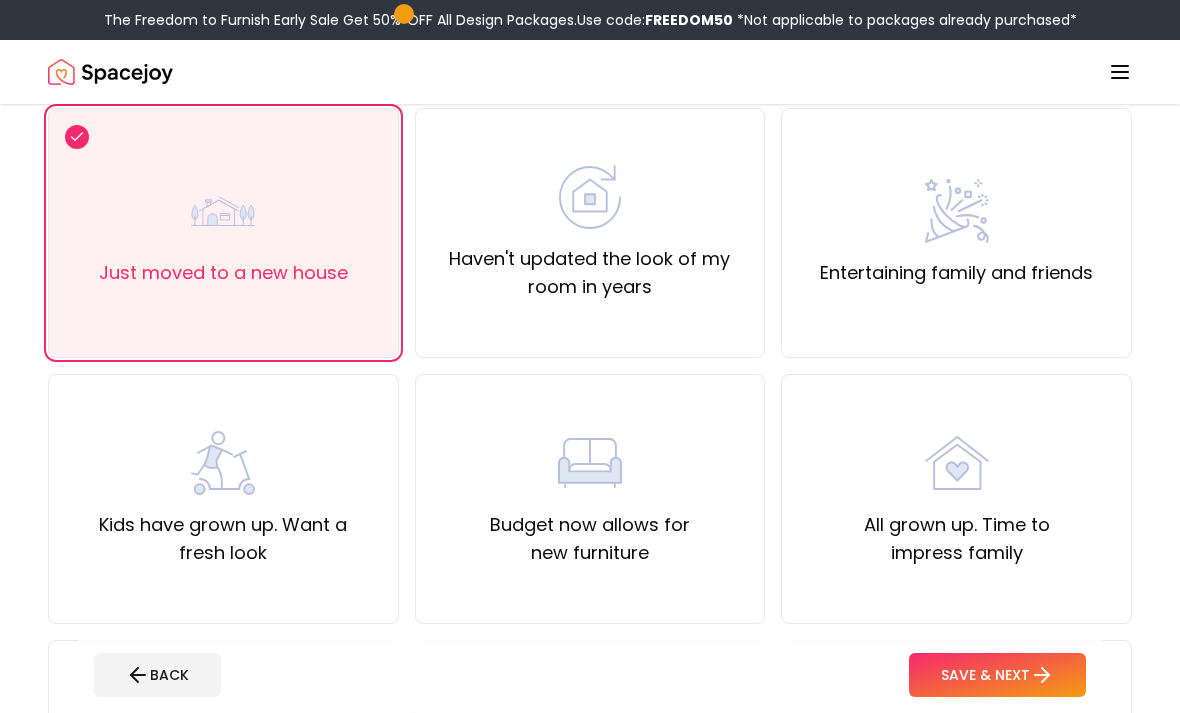 click on "SAVE & NEXT" at bounding box center (997, 675) 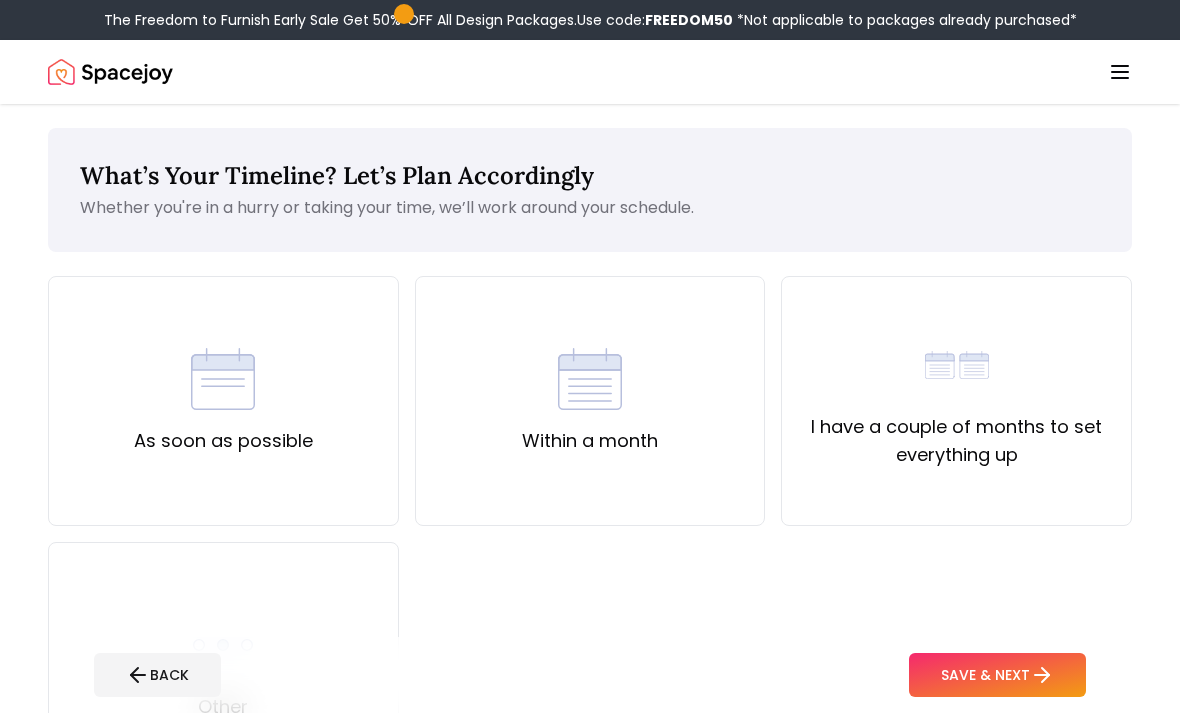 scroll, scrollTop: 51, scrollLeft: 0, axis: vertical 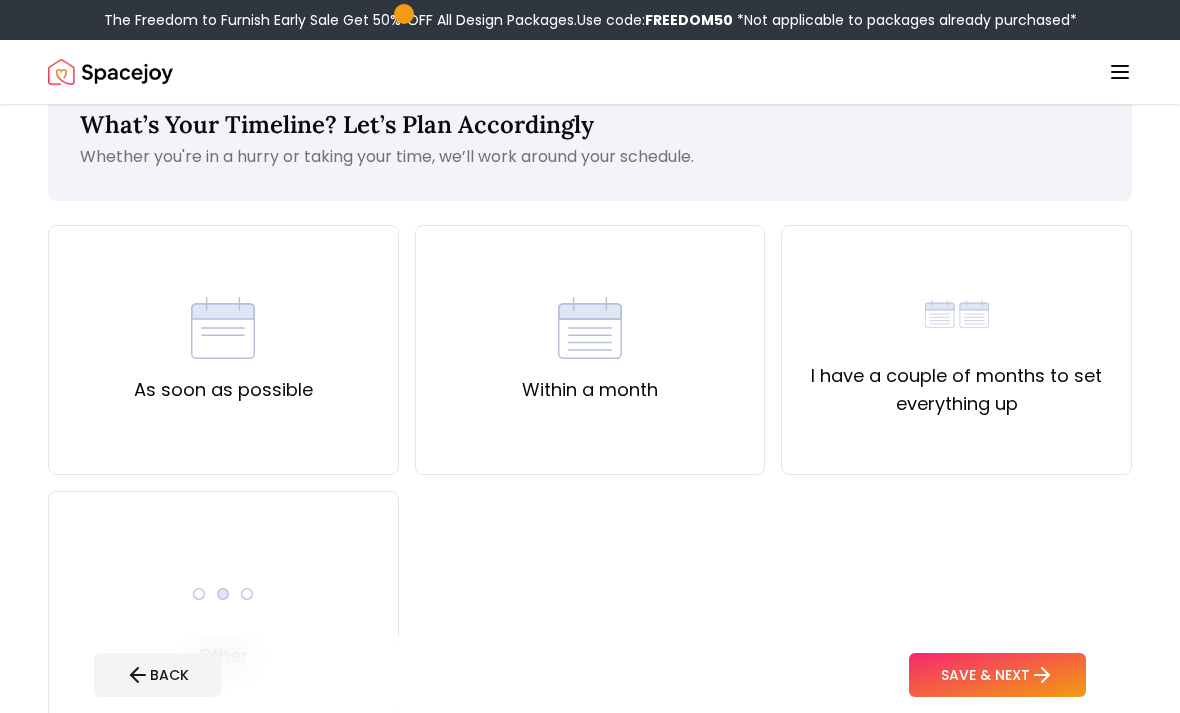 click at bounding box center (223, 328) 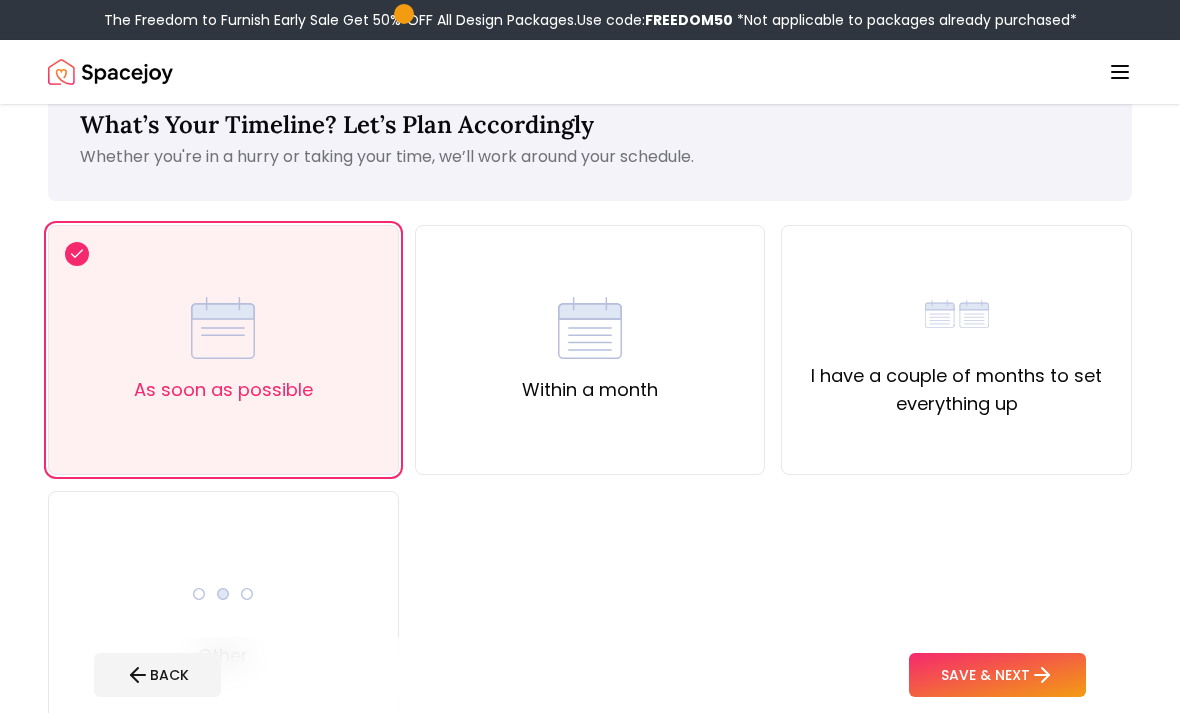 click on "Within a month" at bounding box center (590, 350) 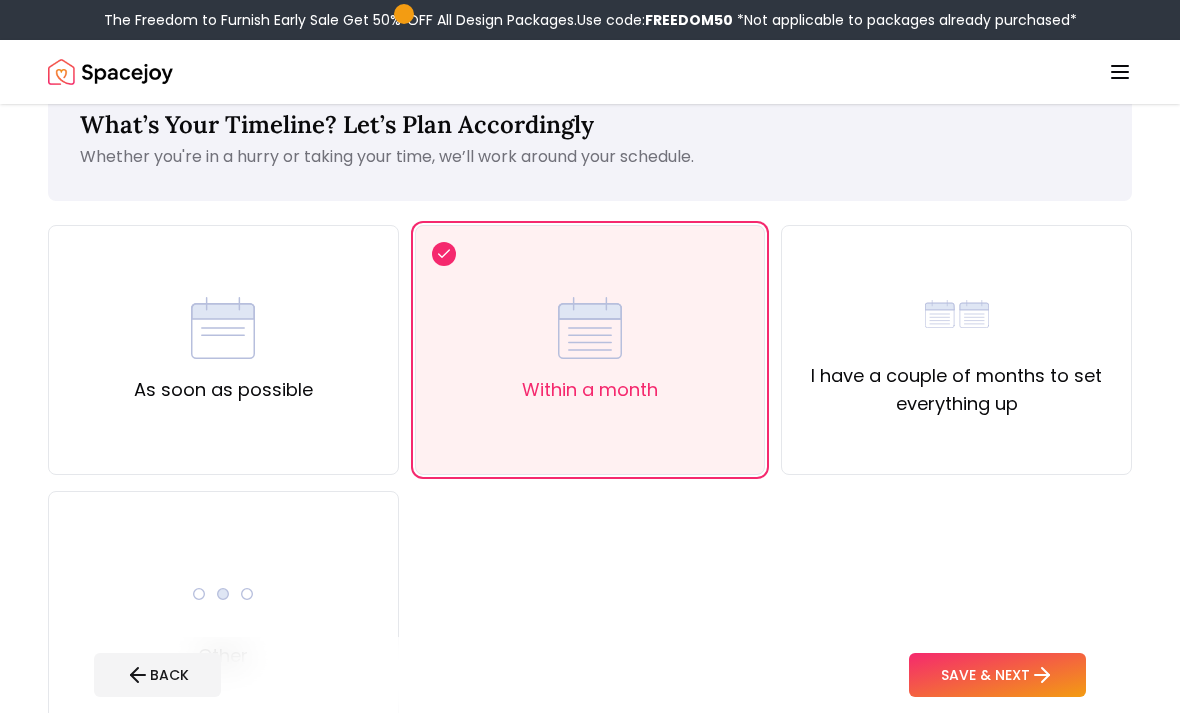 click on "SAVE & NEXT" at bounding box center [997, 675] 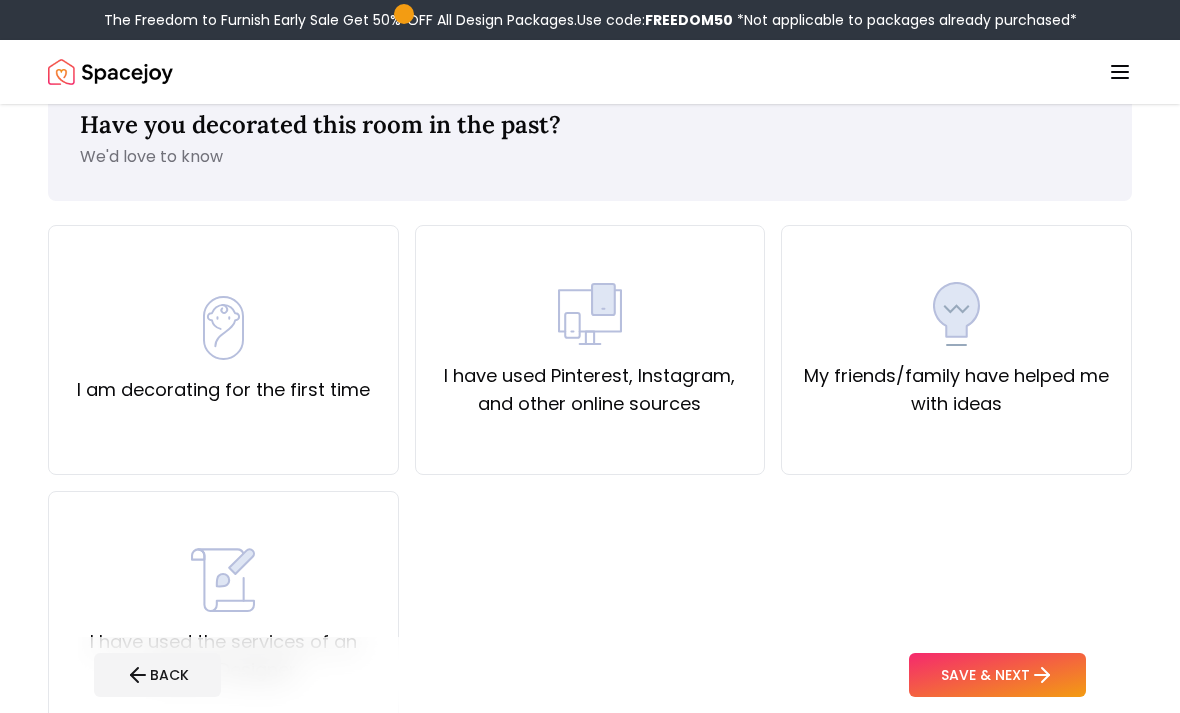 click on "I am decorating for the first time" at bounding box center (223, 350) 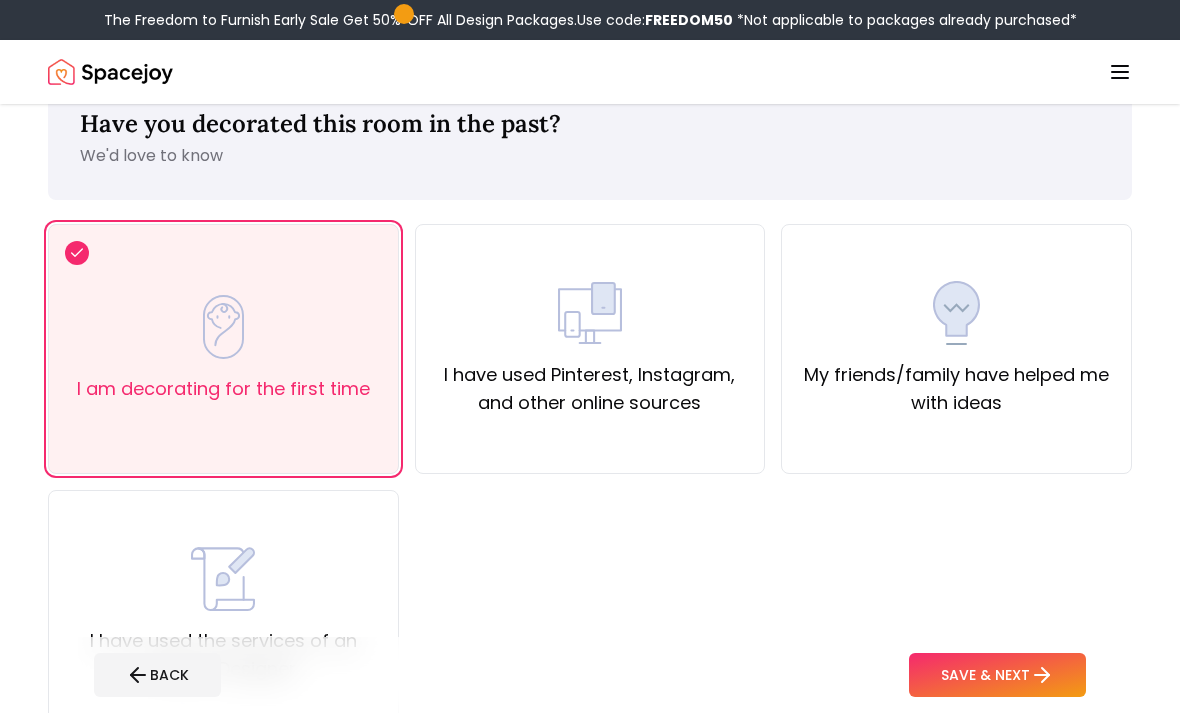 scroll, scrollTop: 53, scrollLeft: 0, axis: vertical 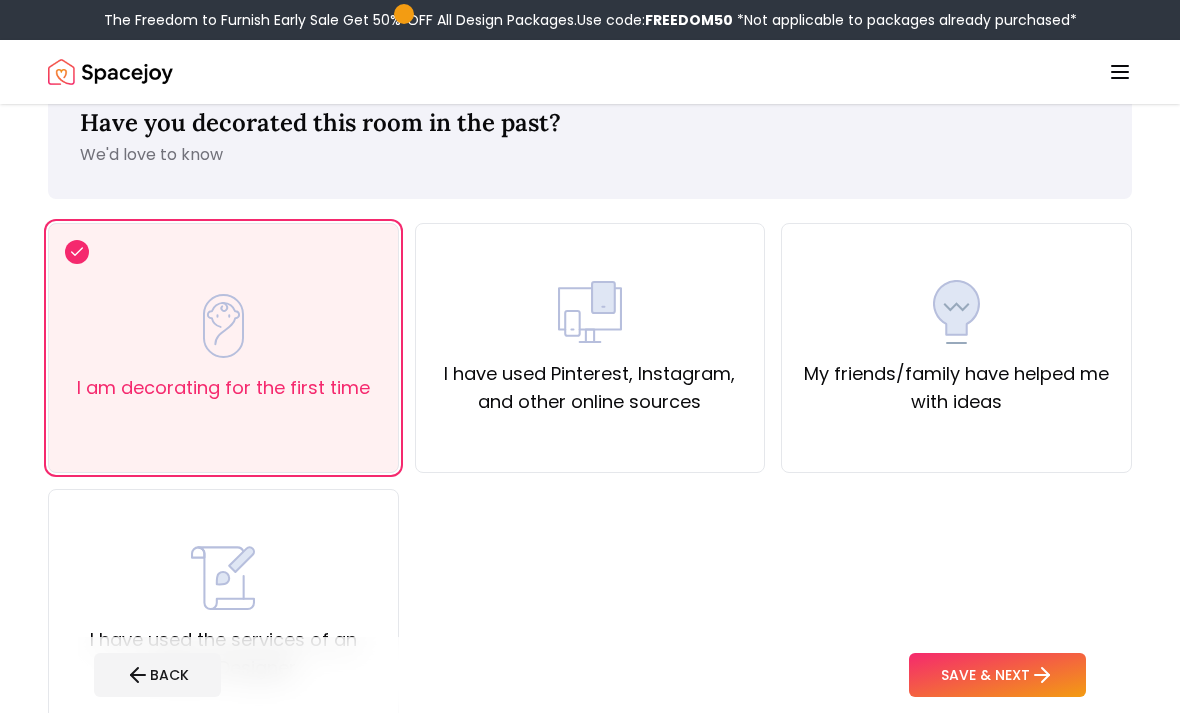 click on "I have used Pinterest, Instagram, and other online sources" at bounding box center (590, 388) 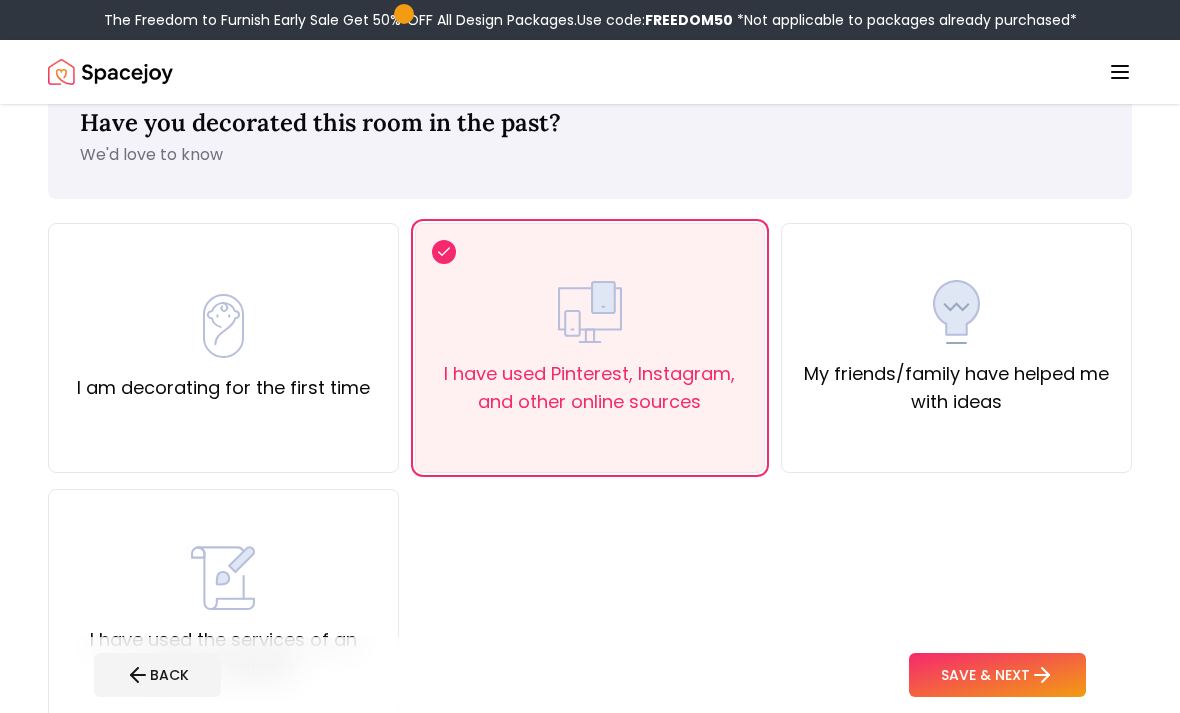 click at bounding box center [223, 326] 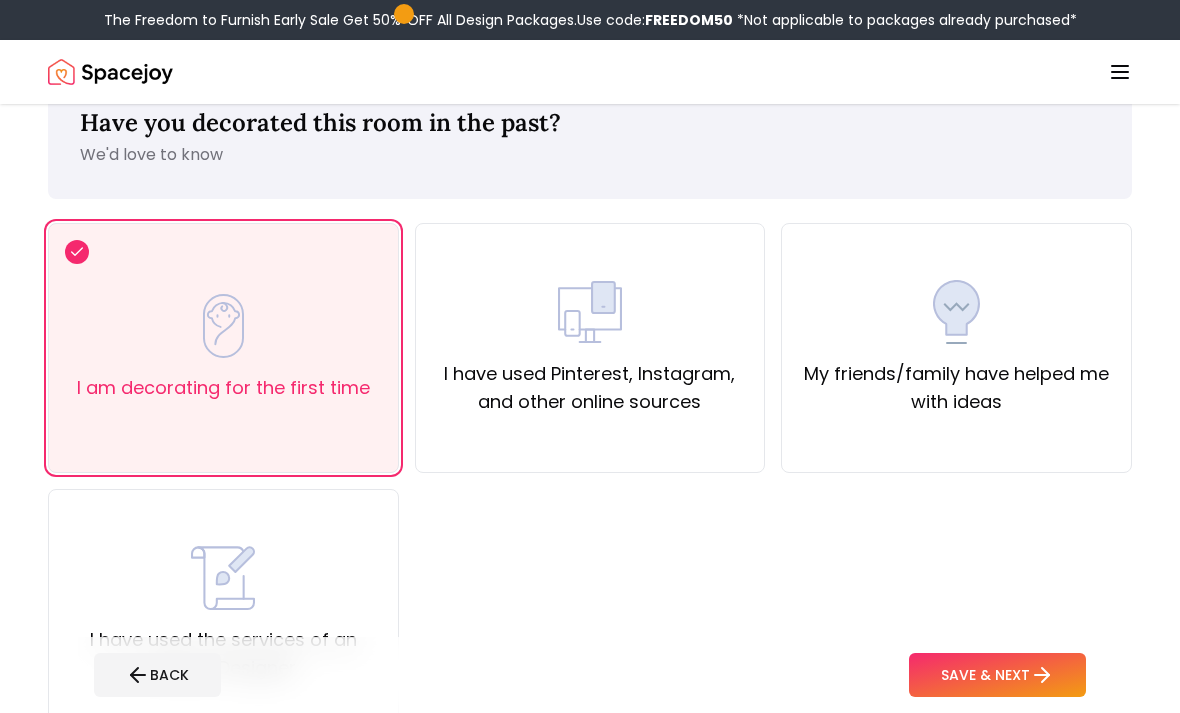 click on "SAVE & NEXT" at bounding box center [997, 675] 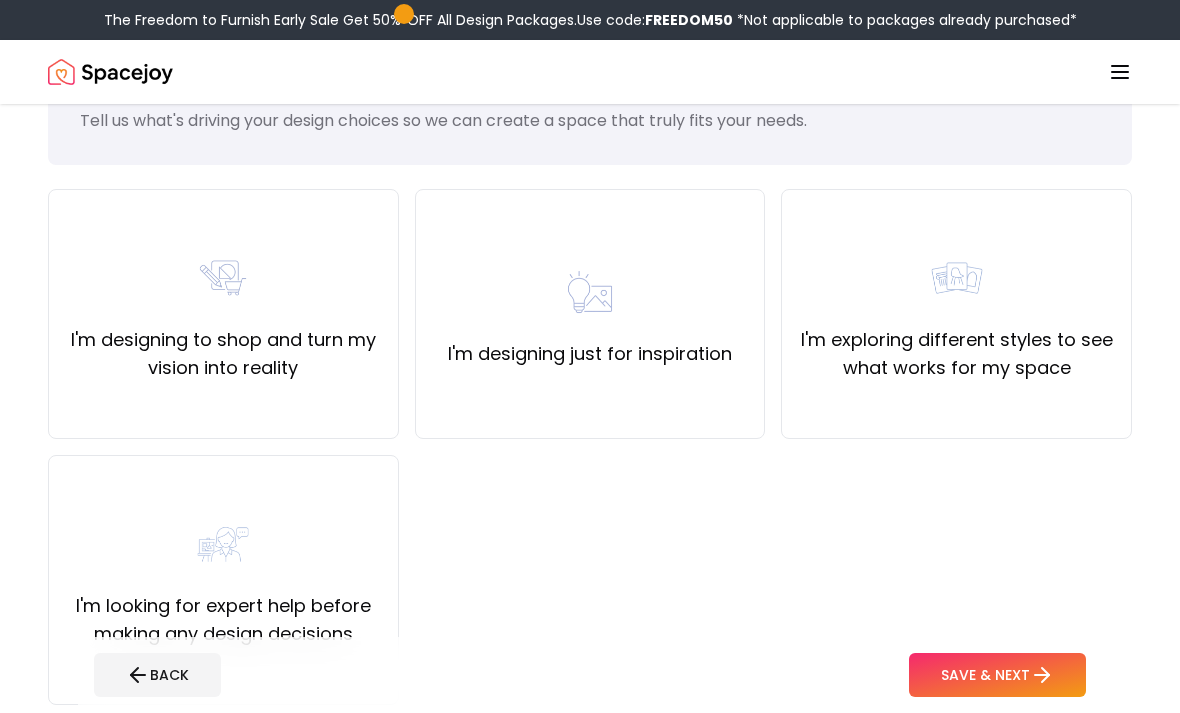 scroll, scrollTop: 88, scrollLeft: 0, axis: vertical 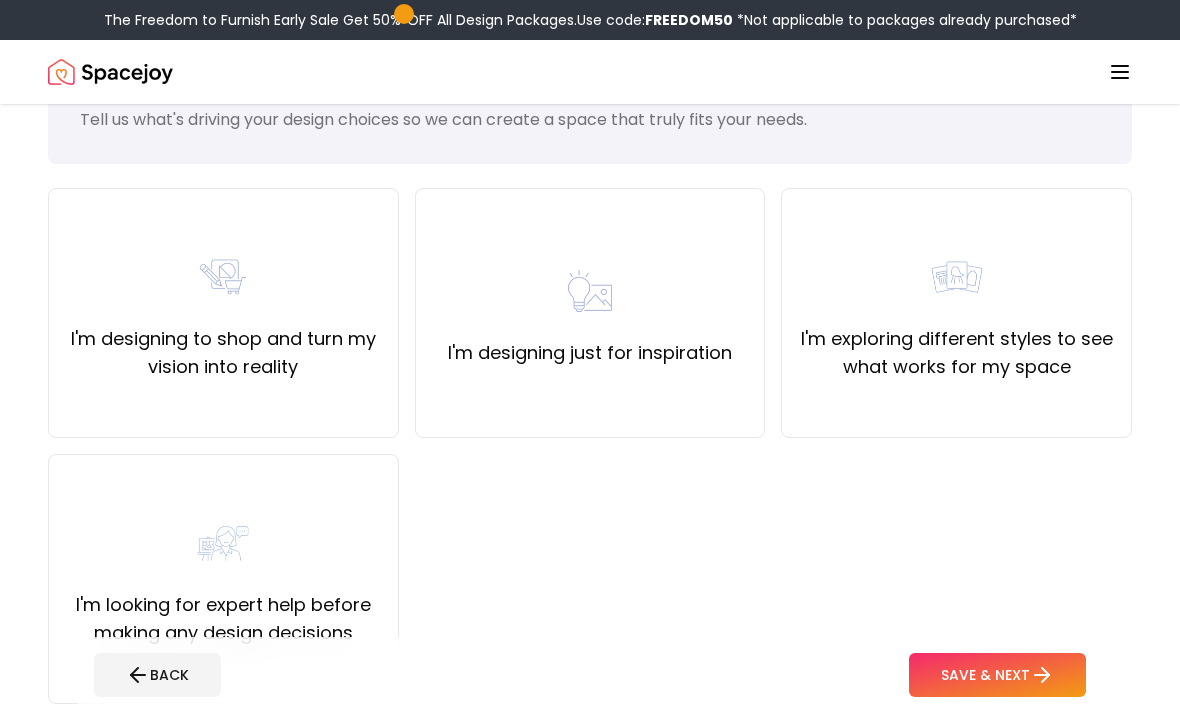 click on "I'm exploring different styles to see what works for my space" at bounding box center (956, 313) 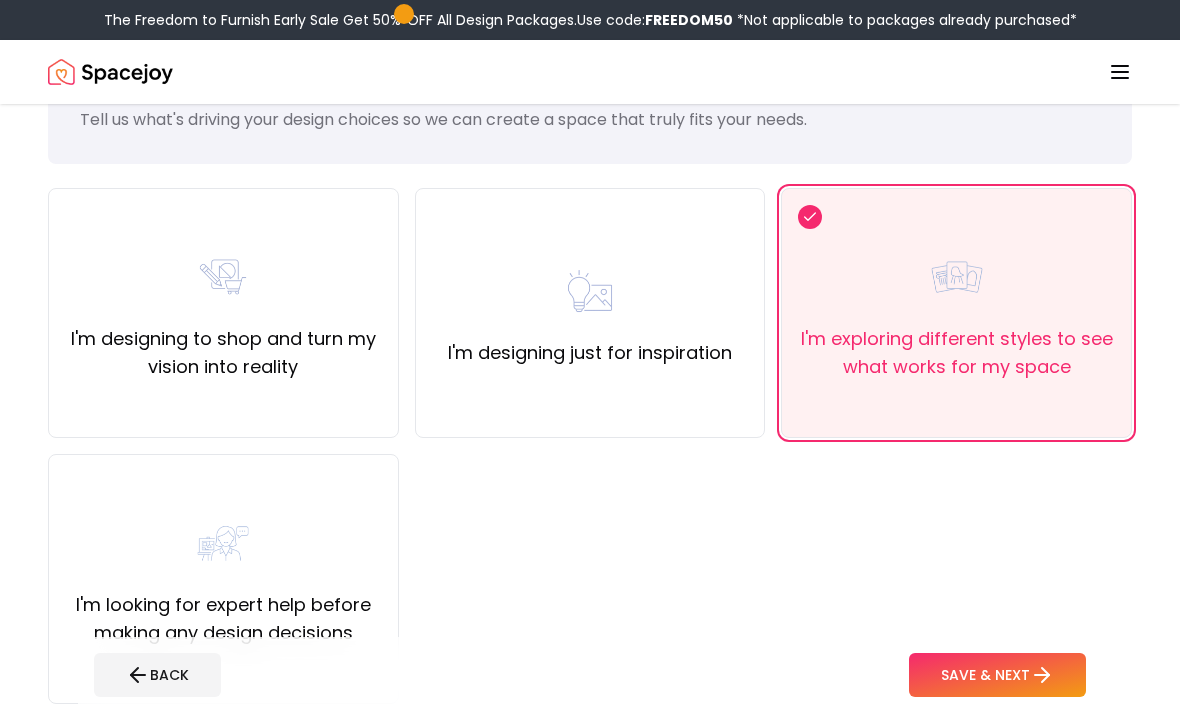 click on "SAVE & NEXT" at bounding box center (997, 675) 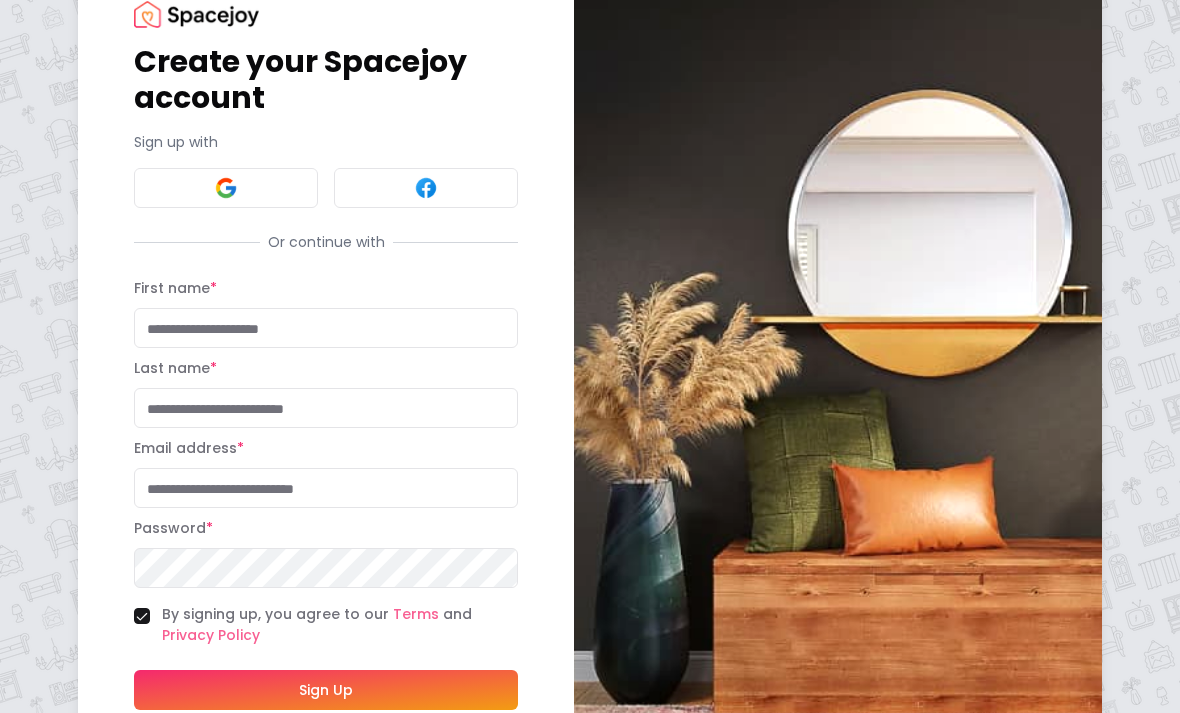 scroll, scrollTop: 51, scrollLeft: 0, axis: vertical 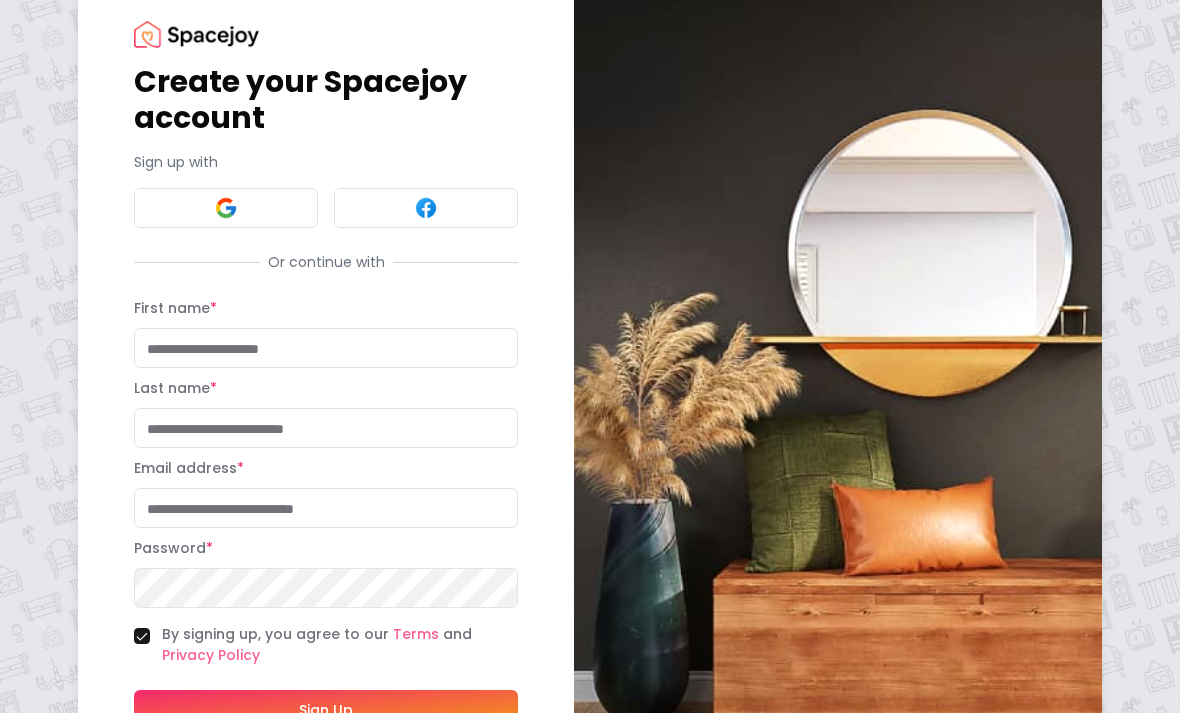 click at bounding box center (226, 208) 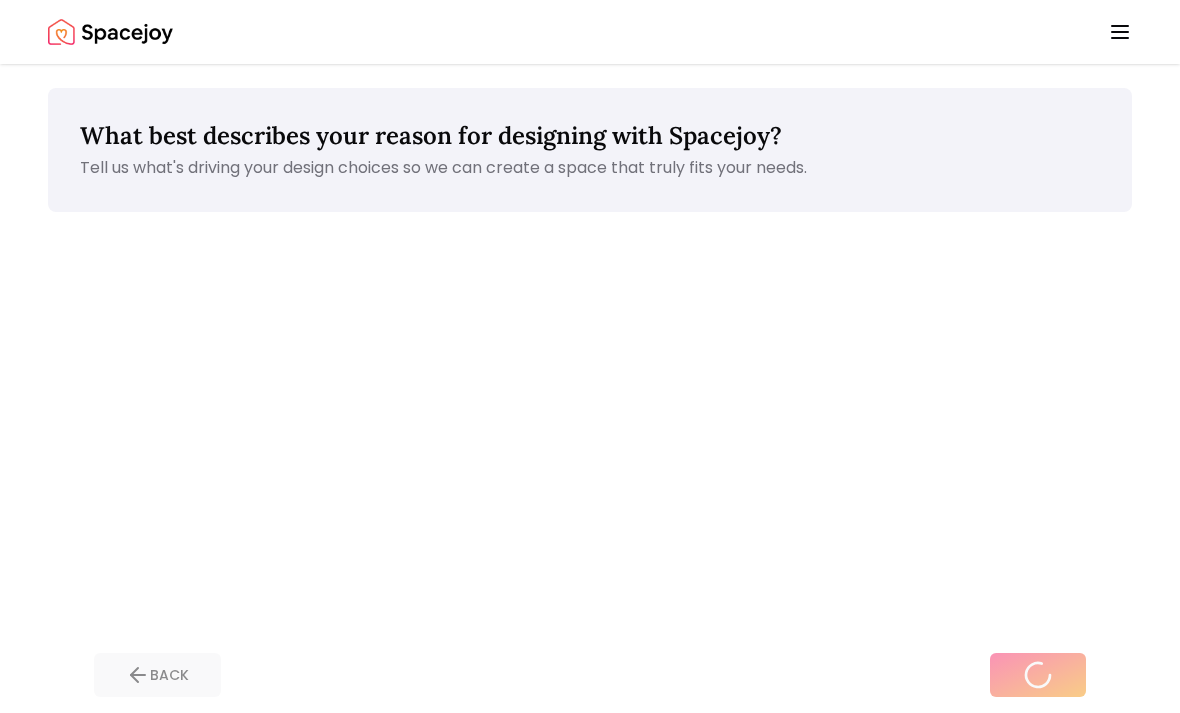 scroll, scrollTop: 0, scrollLeft: 0, axis: both 